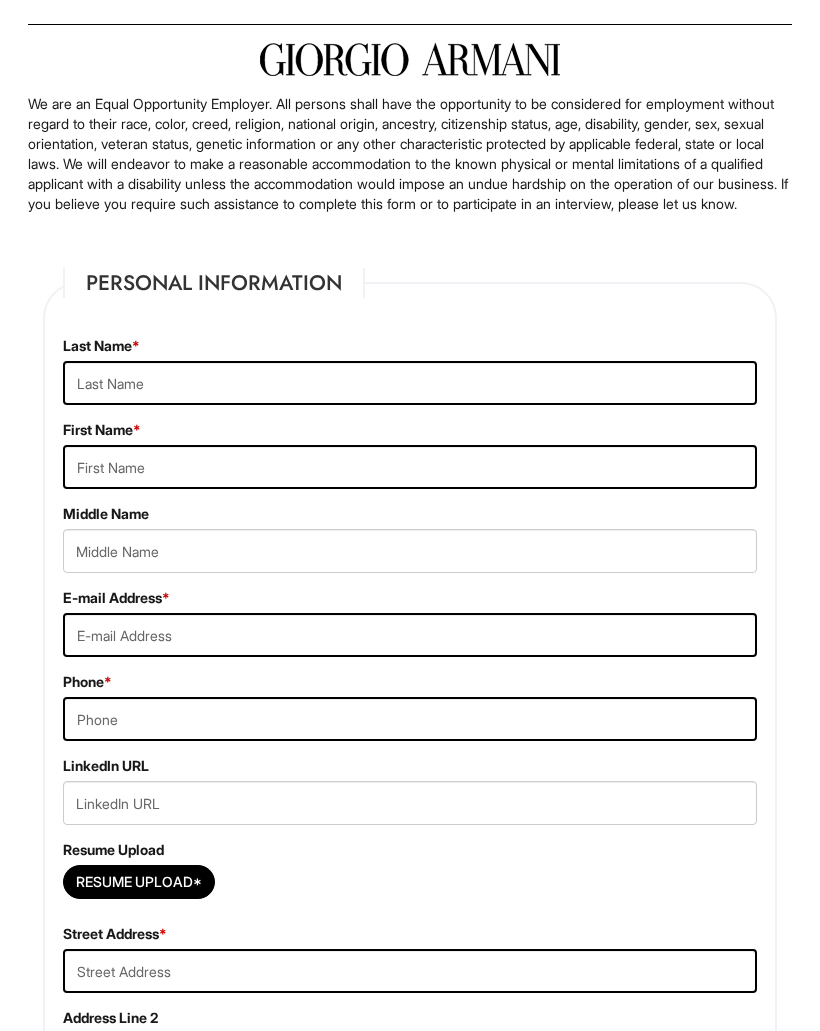 scroll, scrollTop: 120, scrollLeft: 0, axis: vertical 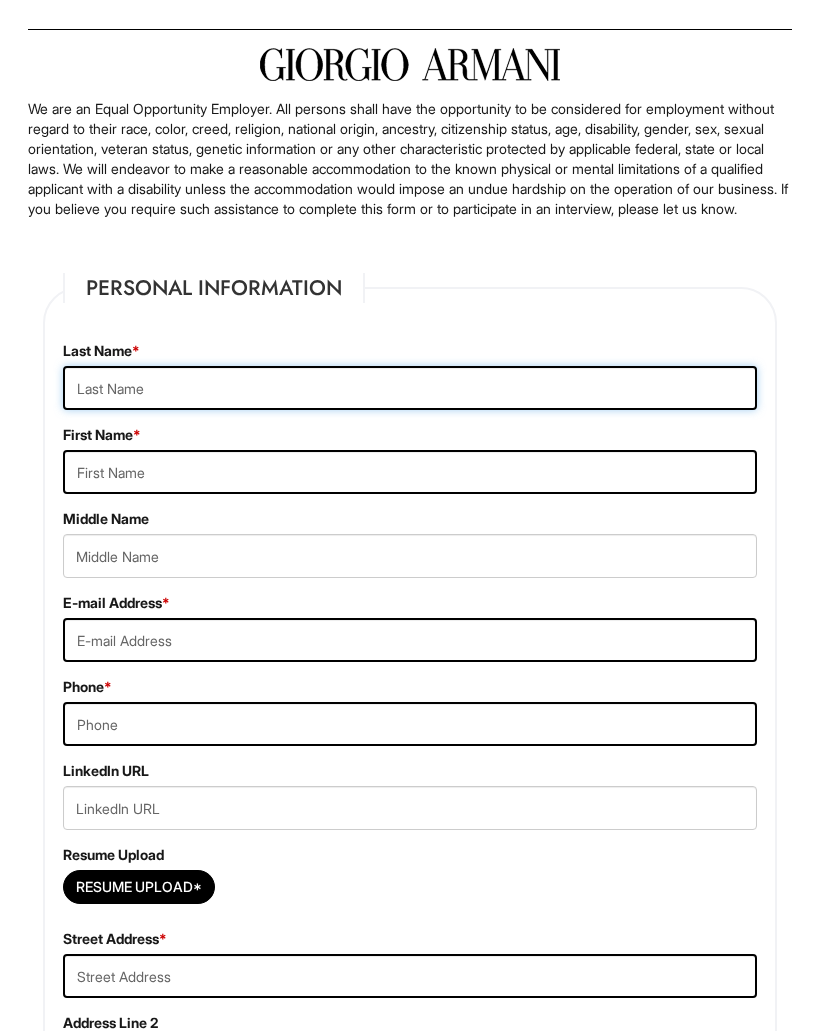 click at bounding box center [410, 389] 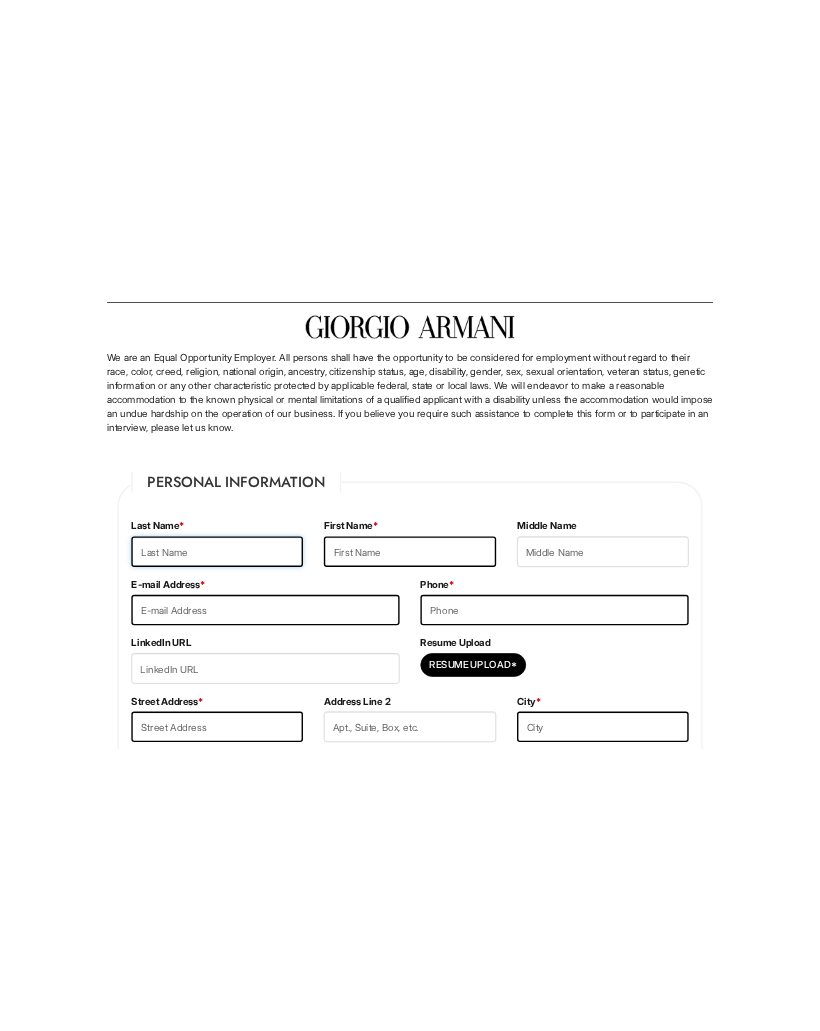 scroll, scrollTop: 120, scrollLeft: 0, axis: vertical 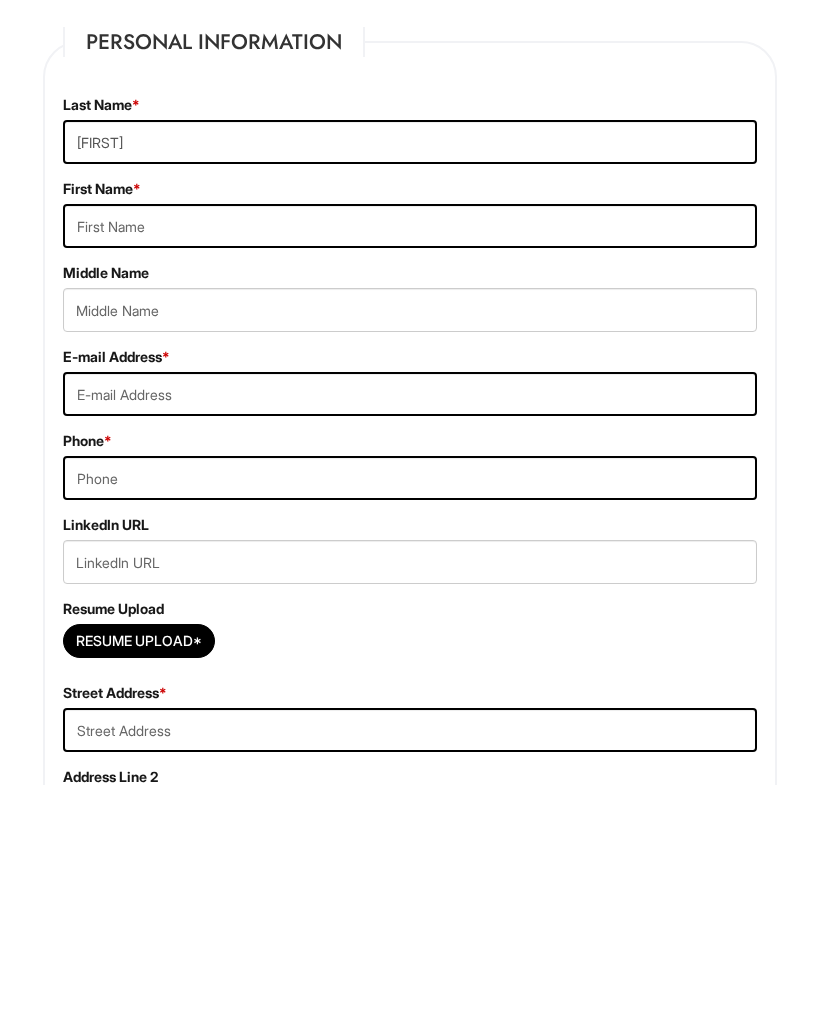 click at bounding box center (410, 473) 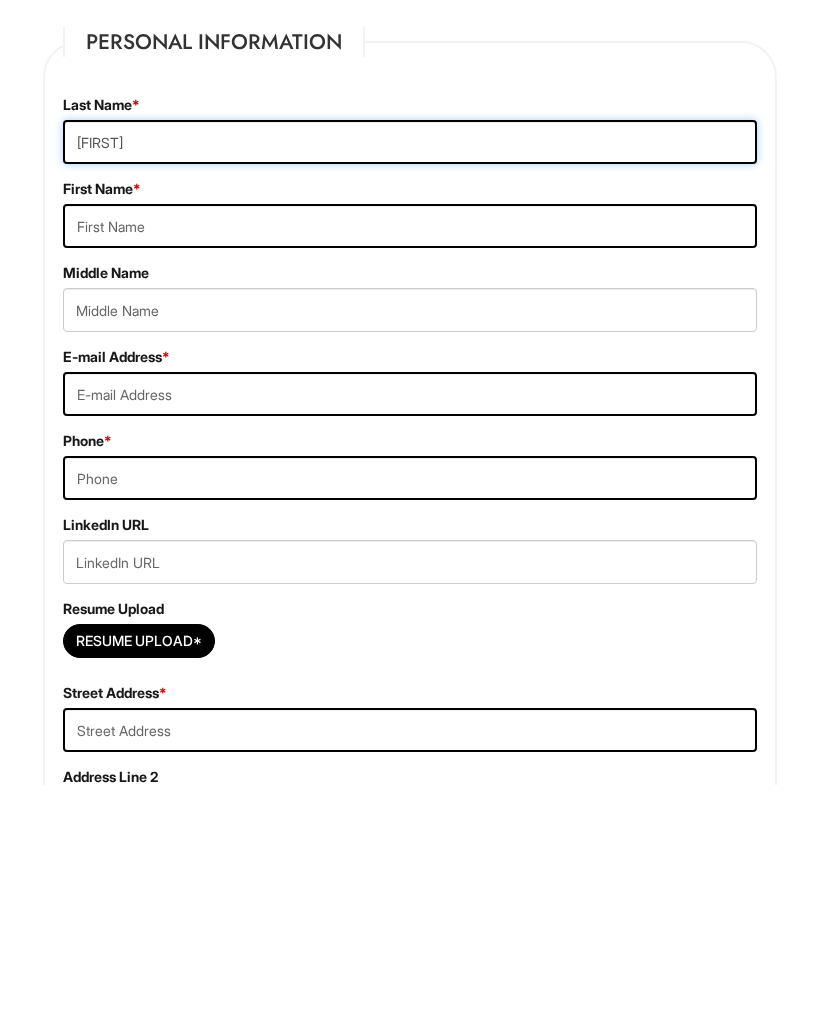 click on "[FIRST]" at bounding box center [410, 389] 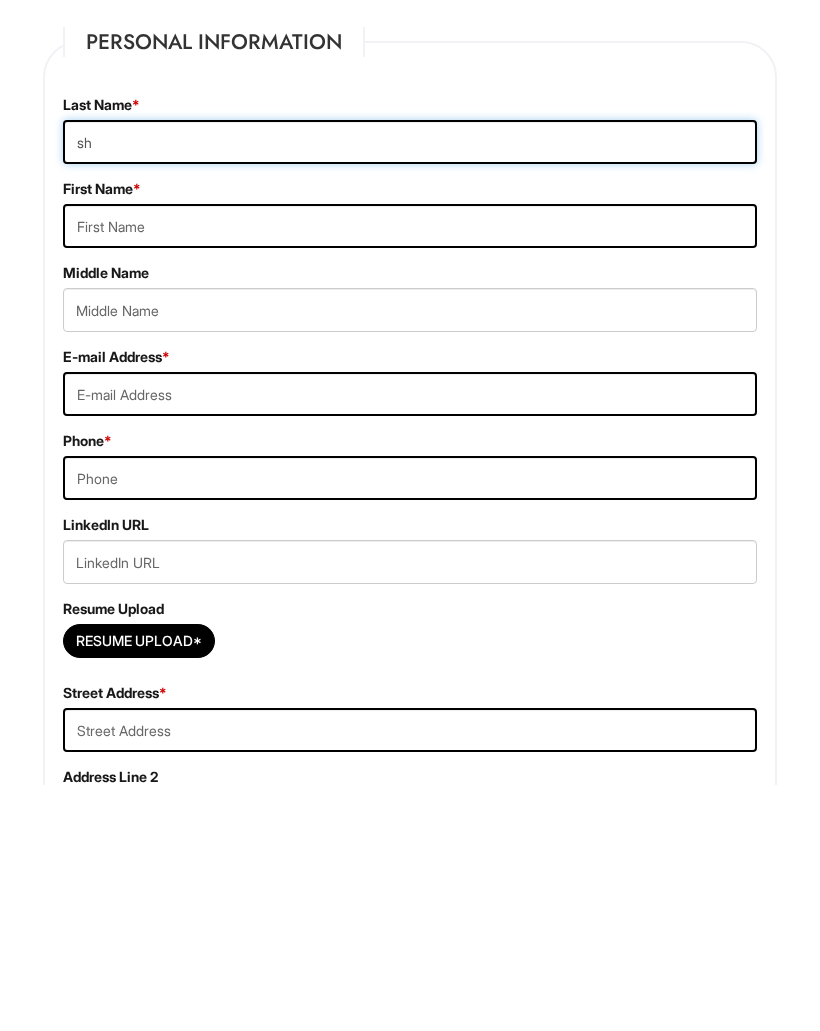 type on "s" 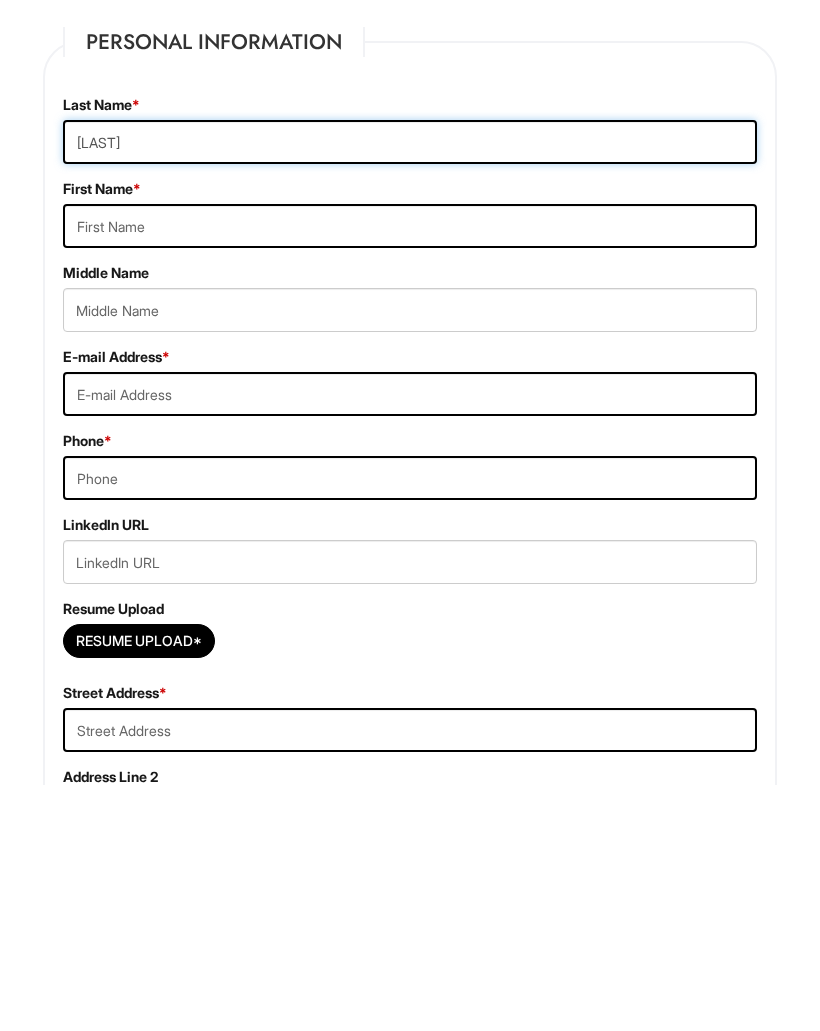 type on "[LAST]" 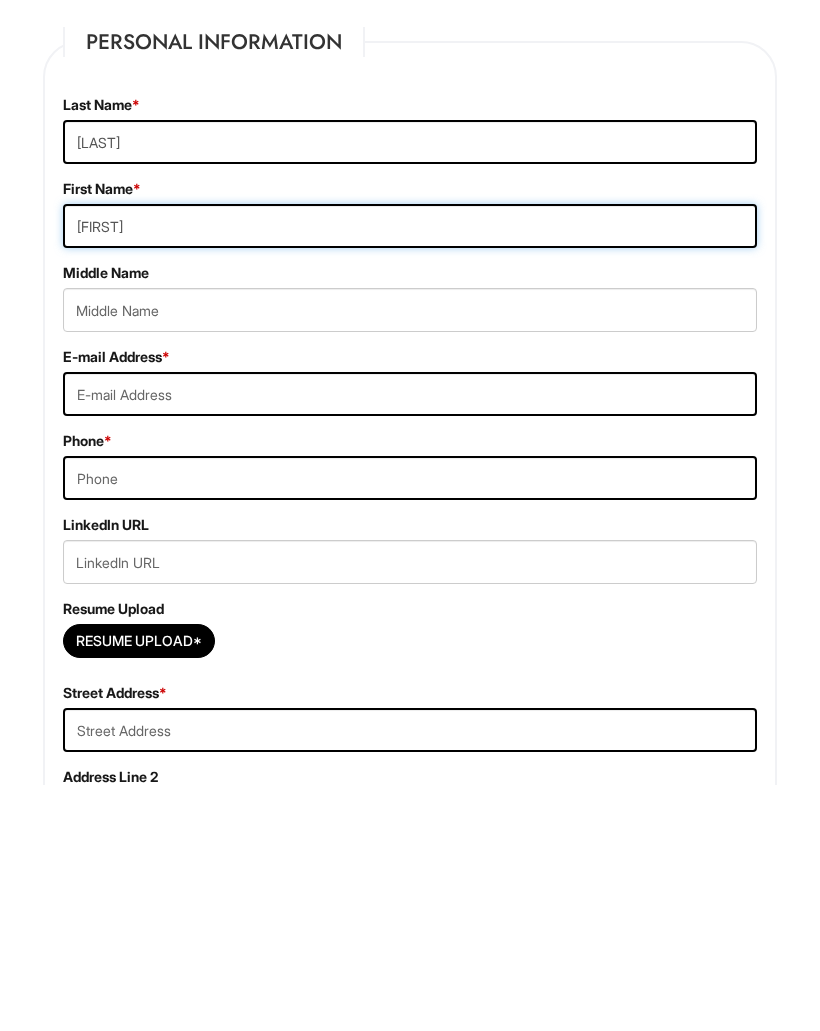 type on "[FIRST]" 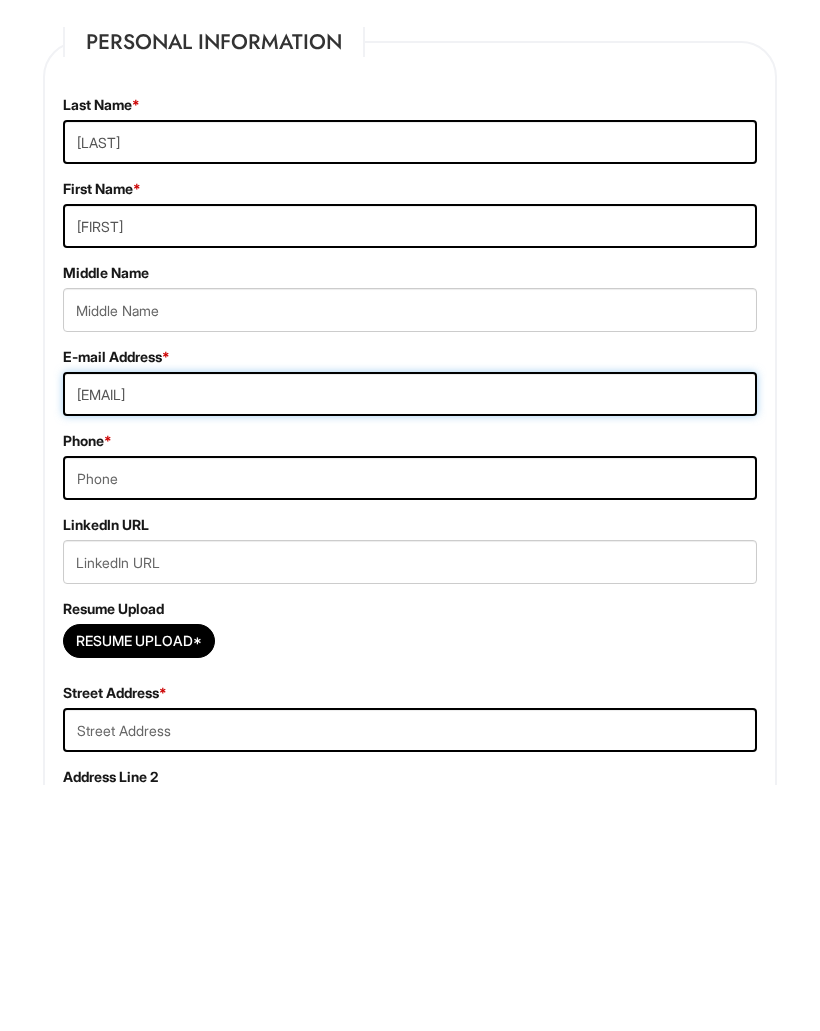 type on "[EMAIL]" 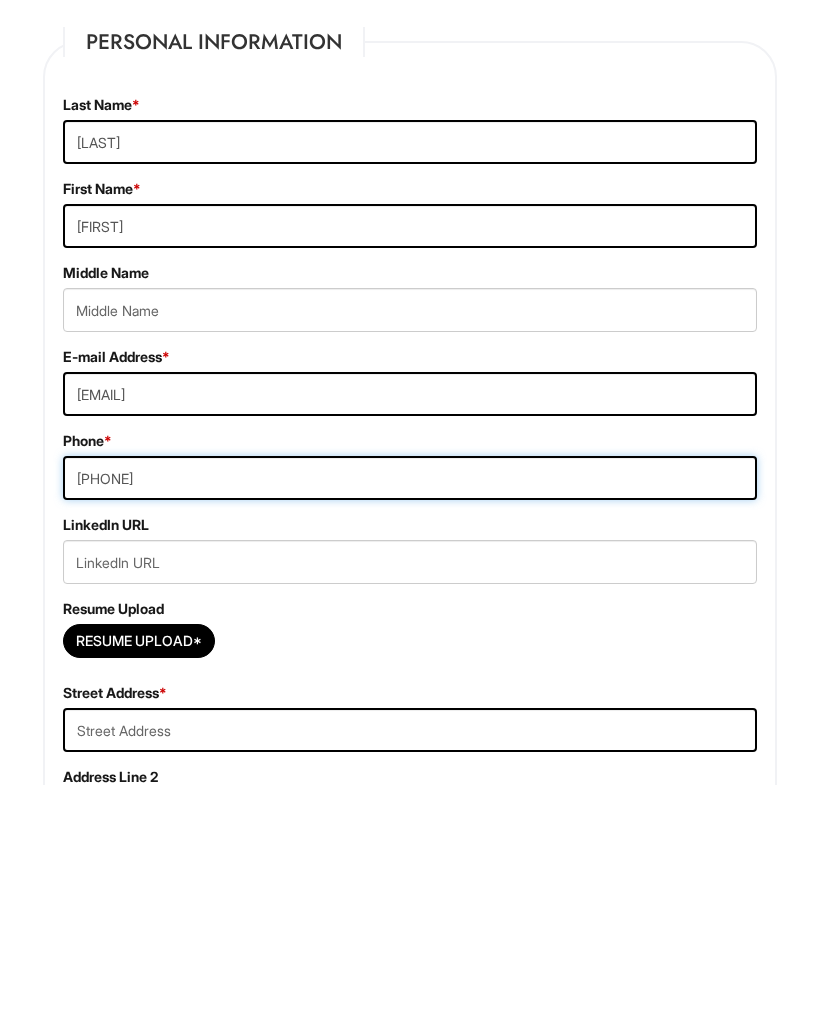 type on "[PHONE]" 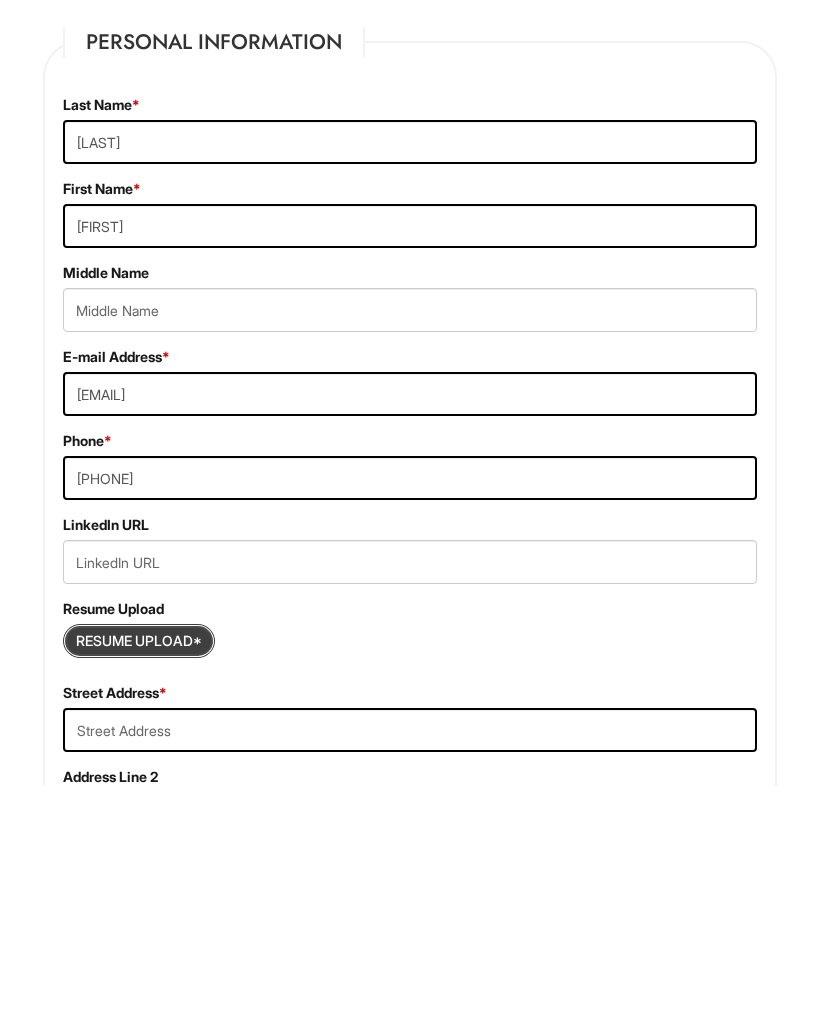 click at bounding box center [139, 888] 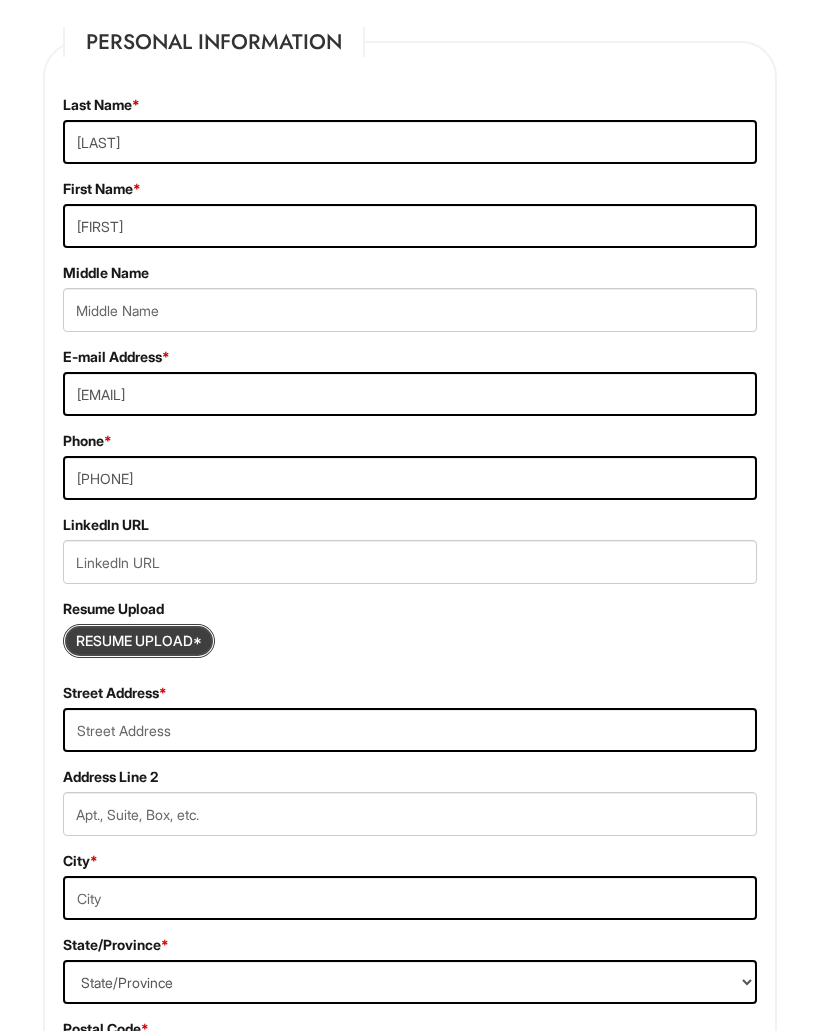 type on "C:\fakepath\IMG_0485.pdf" 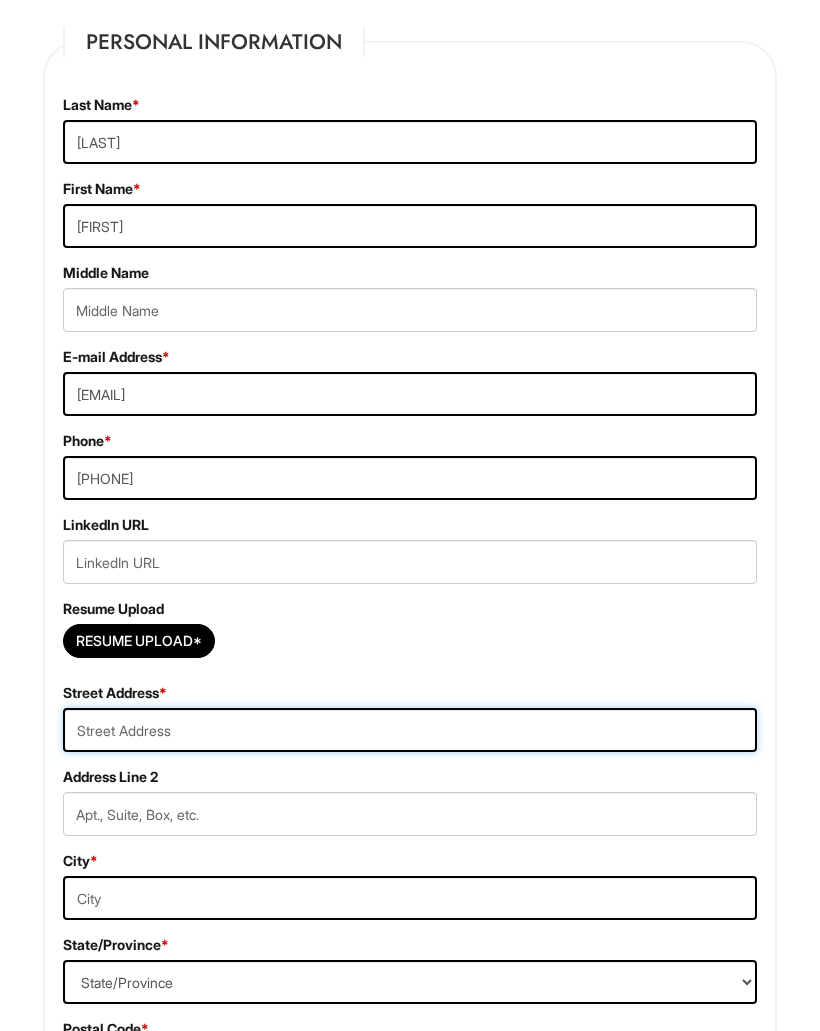 click at bounding box center (410, 730) 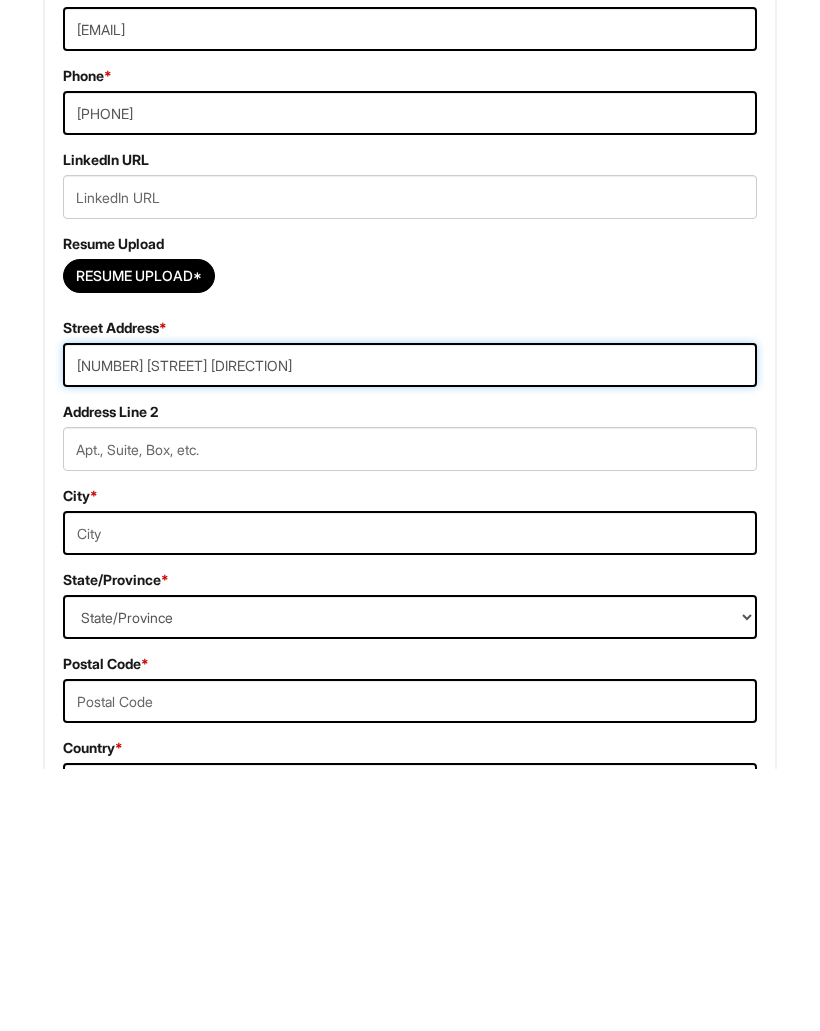 type on "[NUMBER] [STREET] [DIRECTION]" 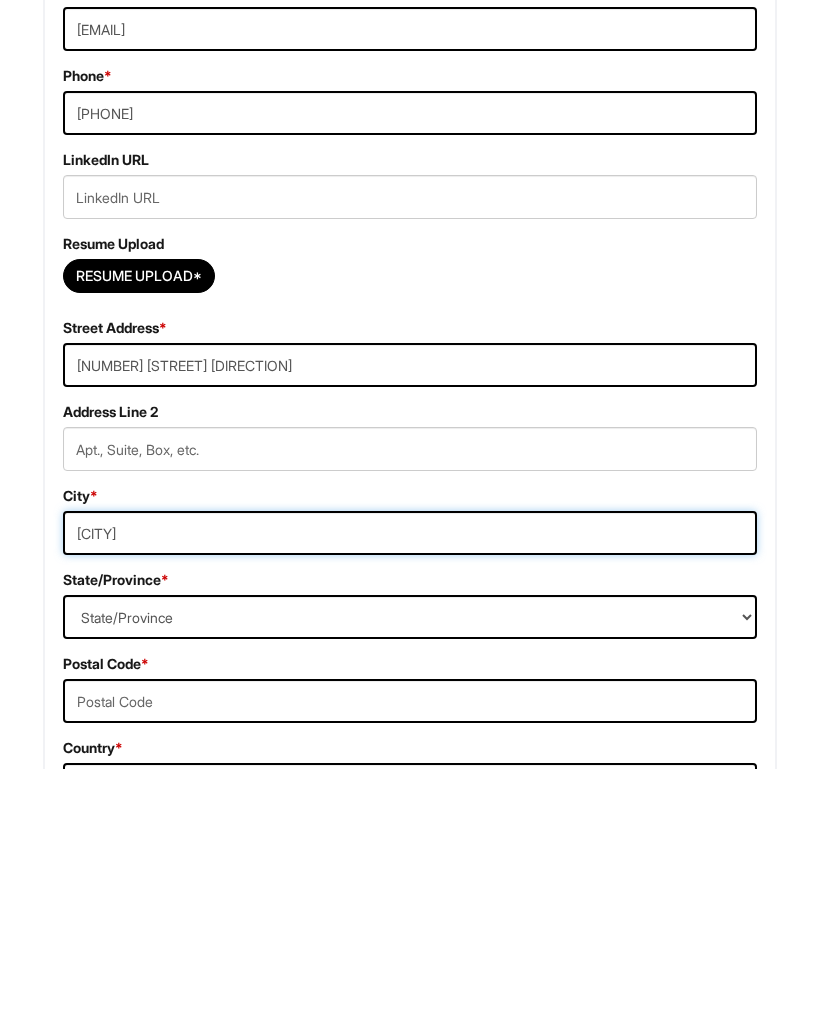 type on "[CITY]" 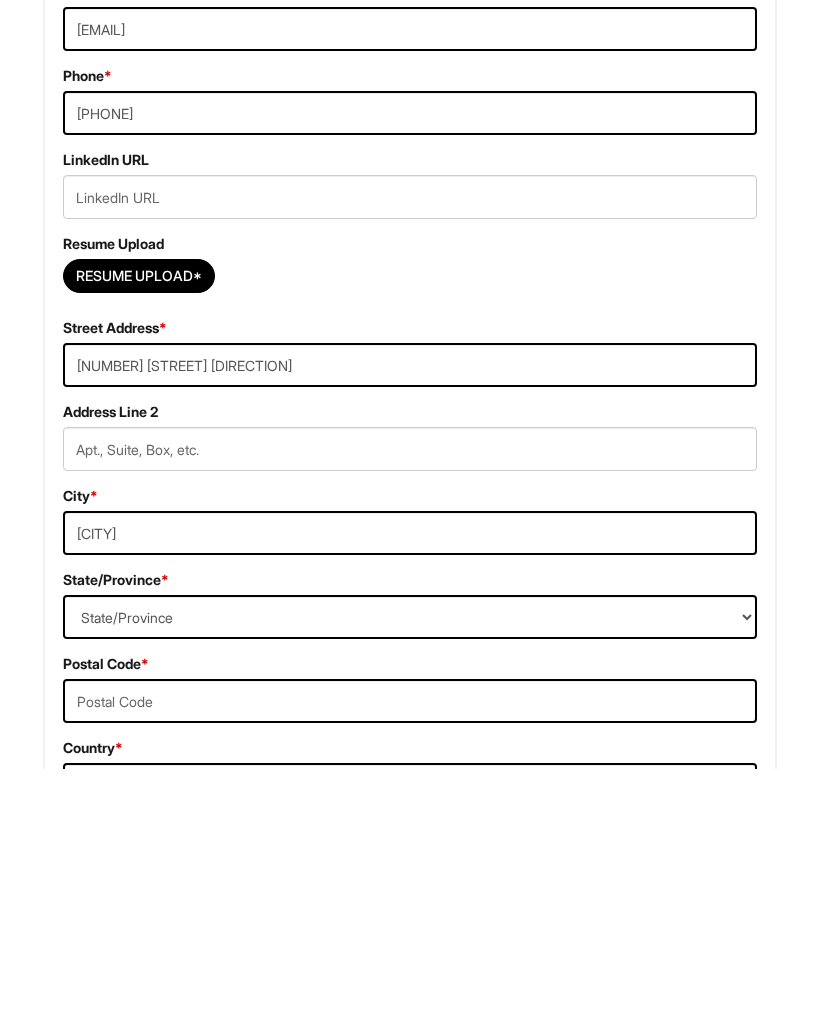 click on "State/Province ALABAMA ALASKA ARIZONA ARKANSAS CALIFORNIA COLORADO CONNECTICUT DELAWARE DISTRICT OF COLUMBIA FLORIDA GEORGIA HAWAII IDAHO ILLINOIS INDIANA IOWA KANSAS KENTUCKY LOUISIANA MAINE MARYLAND MASSACHUSETTS MICHIGAN MINNESOTA MISSISSIPPI MISSOURI MONTANA NEBRASKA NEVADA NEW HAMPSHIRE NEW JERSEY NEW MEXICO NEW YORK NORTH CAROLINA NORTH DAKOTA OHIO OKLAHOMA OREGON PENNSYLVANIA RHODE ISLAND SOUTH CAROLINA SOUTH DAKOTA TENNESSEE TEXAS UTAH VERMONT VIRGINIA WASHINGTON WEST VIRGINIA WISCONSIN WYOMING CA-ALBERTA CA-BRITISH COLUMBIA CA-MANITOBA CA-NEW BRUNSWICK CA-NEWFOUNDLAND CA-NOVA SCOTIA CA-NORTHWEST TERRITORIES CA-NUNAVUT CA-ONTARIO CA-PRINCE EDWARD ISLAND CA-QUEBEC CA-SASKATCHEWAN CA-YUKON TERRITORY US-AMERICAN SAMOA US-FEDERATED STATES OF MICRONESIA US-GUAM US-MARSHALL ISLANDS US-NORTHERN MARIANA ISLANDS US-PALAU US-PUERTO RICO" at bounding box center [410, 879] 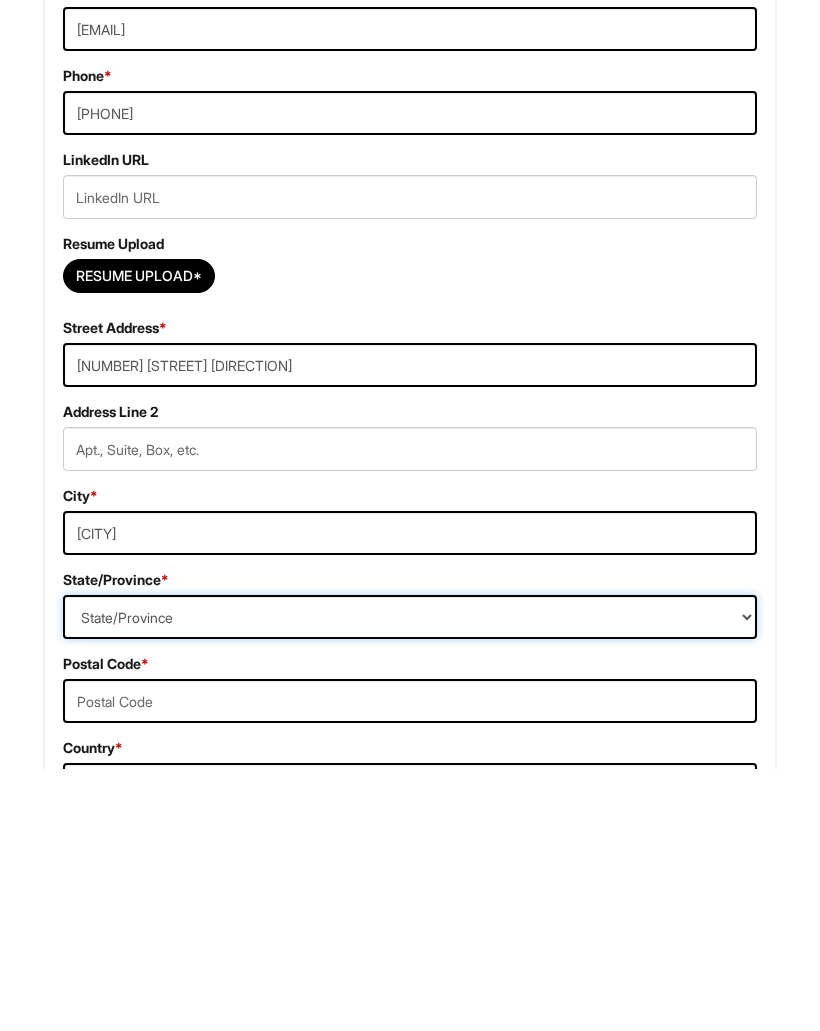scroll, scrollTop: 732, scrollLeft: 0, axis: vertical 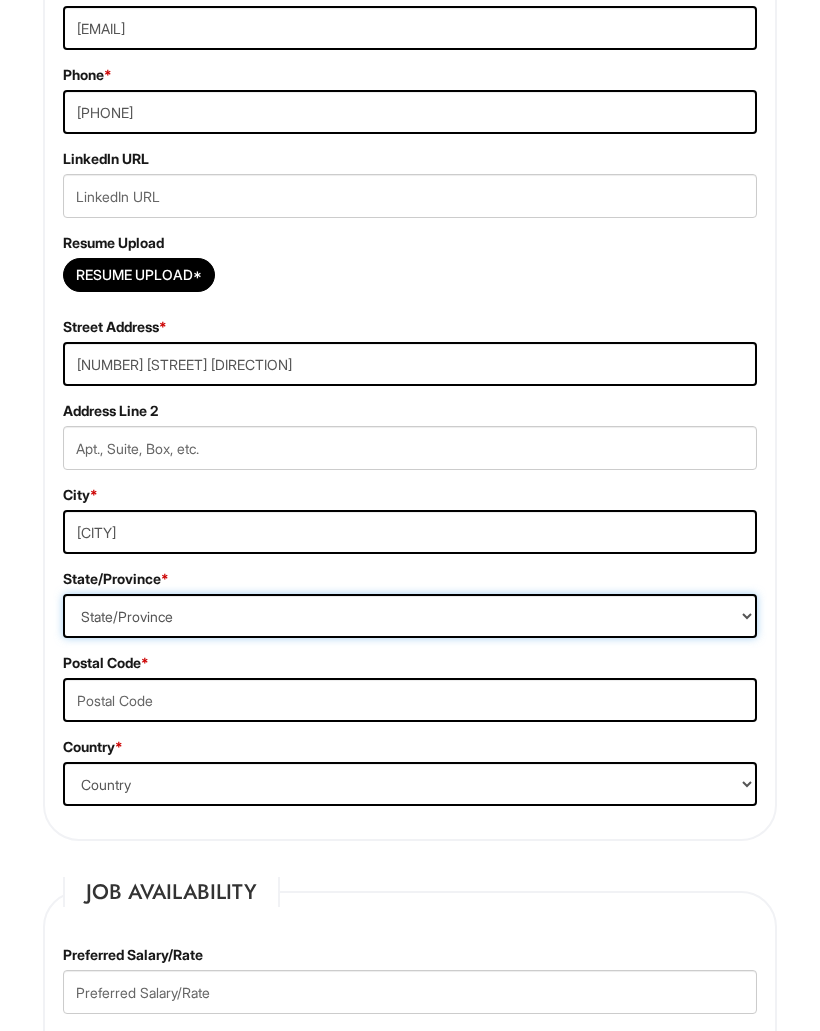 select on "[STATE]" 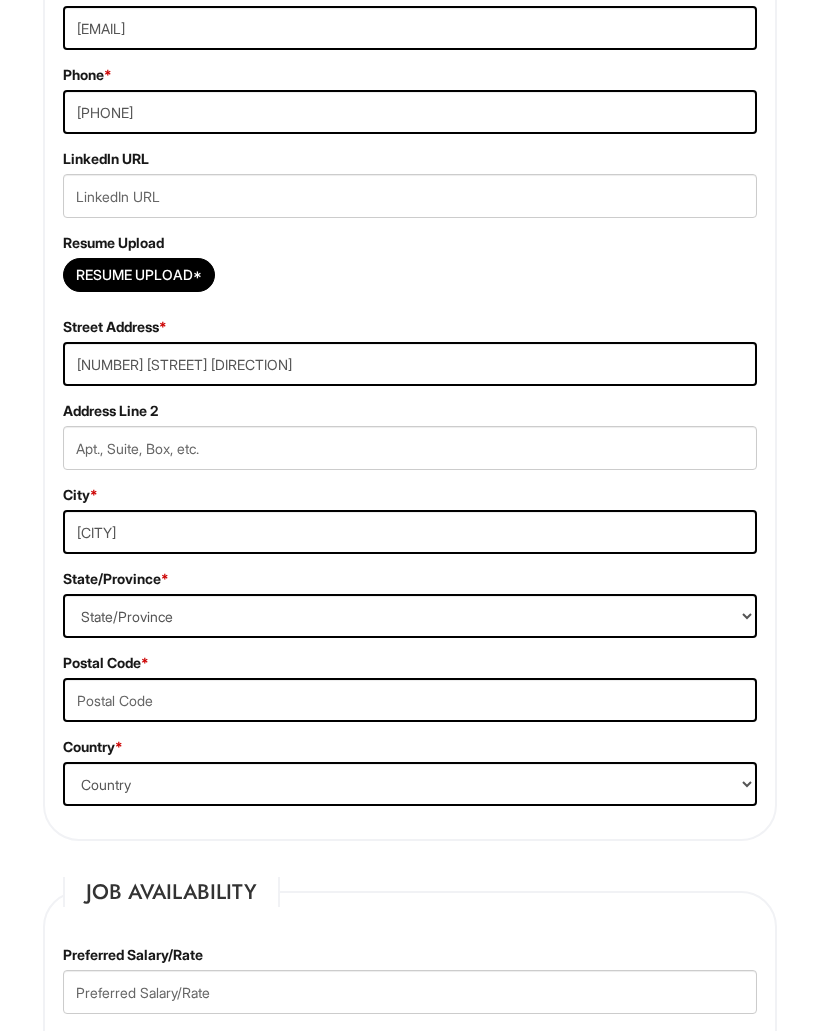 click at bounding box center [410, 700] 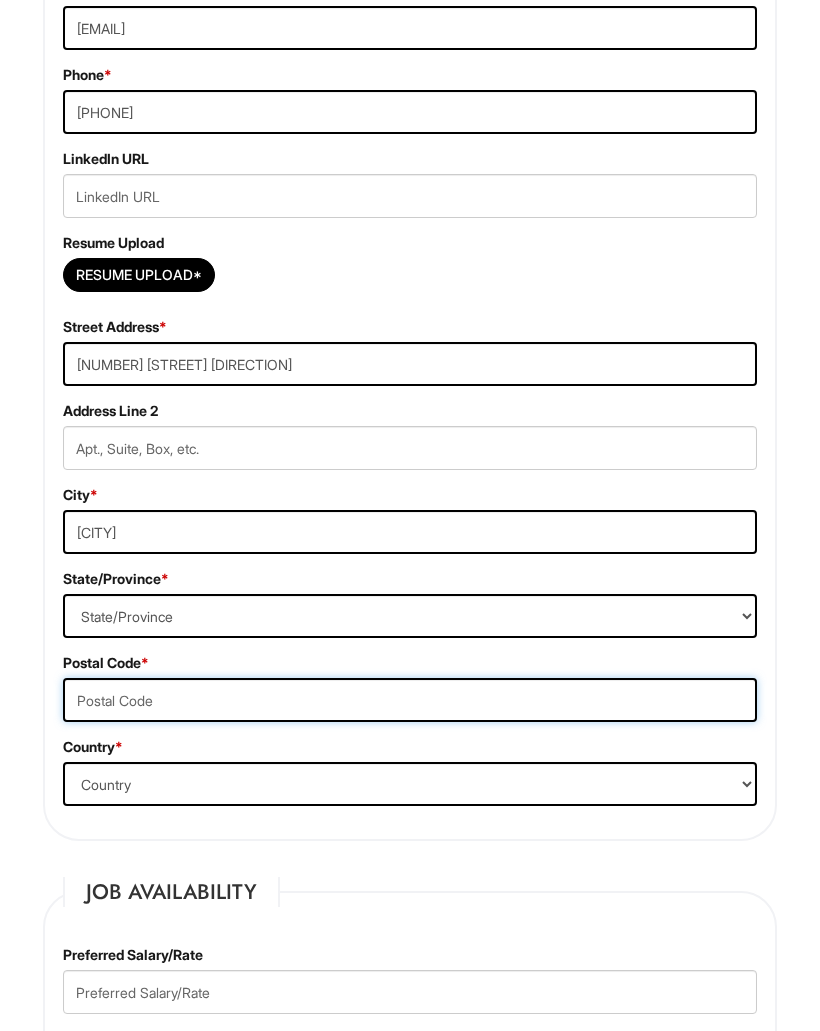 scroll, scrollTop: 806, scrollLeft: 0, axis: vertical 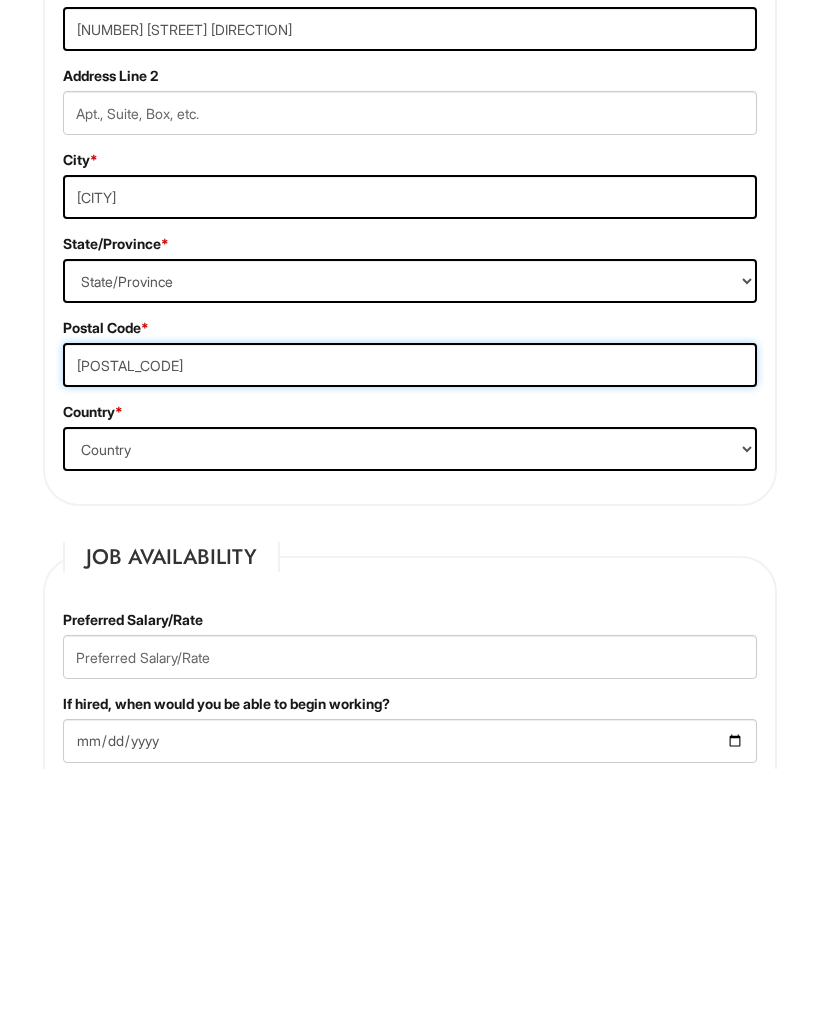 type on "[POSTAL_CODE]" 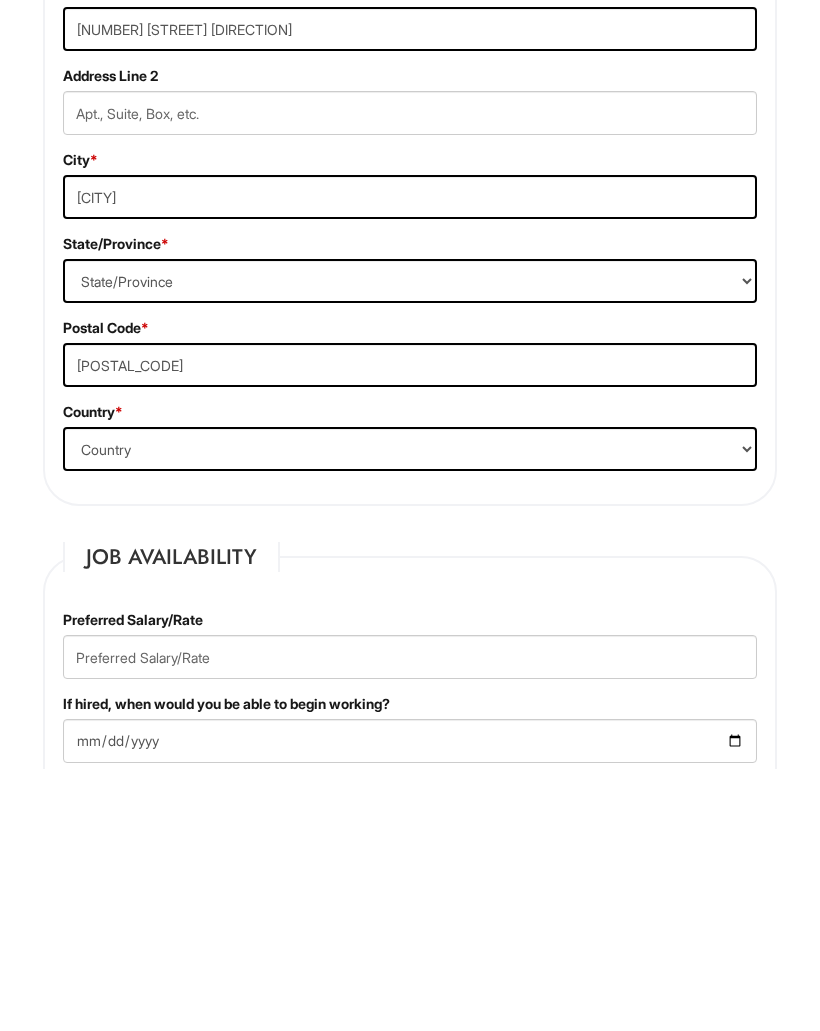 click on "Country Afghanistan Albania Algeria American Samoa Andorra Angola Anguilla Antarctica Antigua Argentina Armenia Aruba Ascension Australia Austria Azerbaijan Bahamas Bahrain Bangladesh Barbados Barbuda Belarus Belgium Belize Benin Bermuda Bhutan Bolivia Bosnia & Herzegovina Botswana Brazil British Virgin Islands Brunei Darussalam Bulgaria Burkina Faso Burundi Cambodia Cameroon Canada Cape Verde Islands Cayman Islands Central African Republic Chad Chatham Island Chile China Christmas Island Cocos-Keeling Islands Colombia Comoros Congo Cook Islands Costa Rica Croatia Cuba Curaçao Cyprus Czech Republic Democratic Republic of the Congo Denmark Diego Garcia Djibouti Dominica Dominican Republic East Timor Easter Island Ecuador Egypt El Salvador Ellipso (Mobile Satellite service) EMSAT (Mobile Satellite service) Equatorial Guinea Eritrea Estonia Ethiopia European Union Falkland Islands (Malvinas) Faroe Islands Fiji Islands Finland France French Antilles French Guiana French Polynesia Gabonese Republic Gambia Georgia" at bounding box center [410, 711] 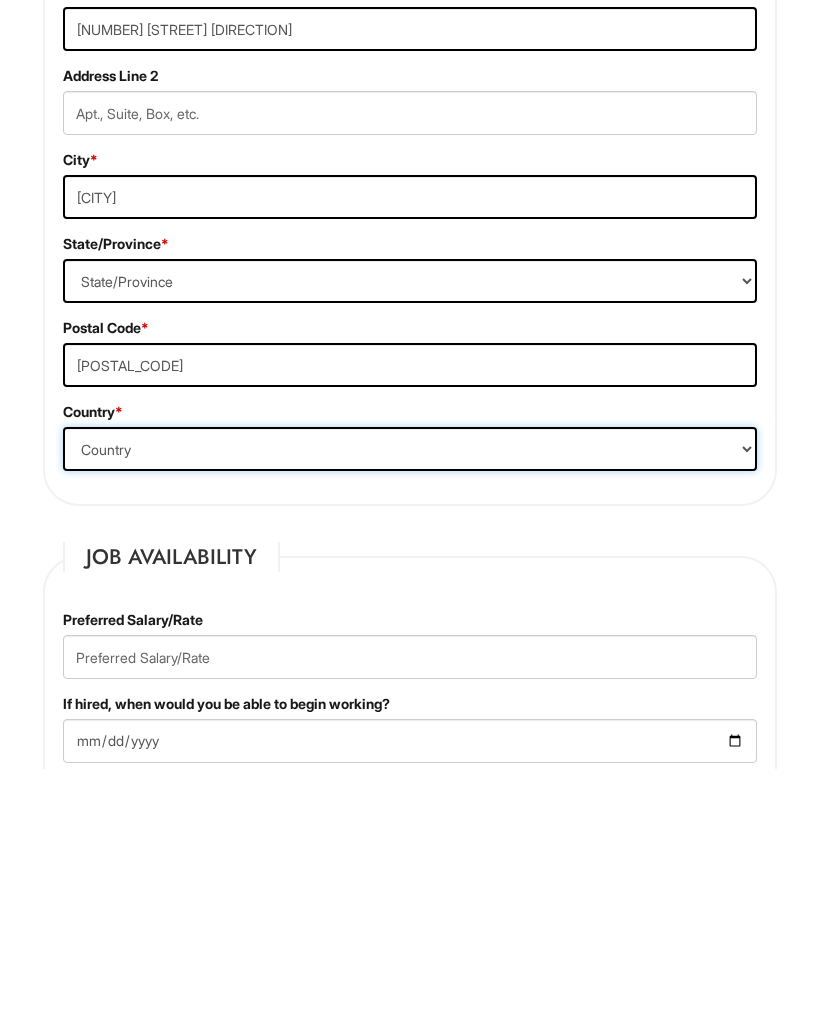 scroll, scrollTop: 1068, scrollLeft: 0, axis: vertical 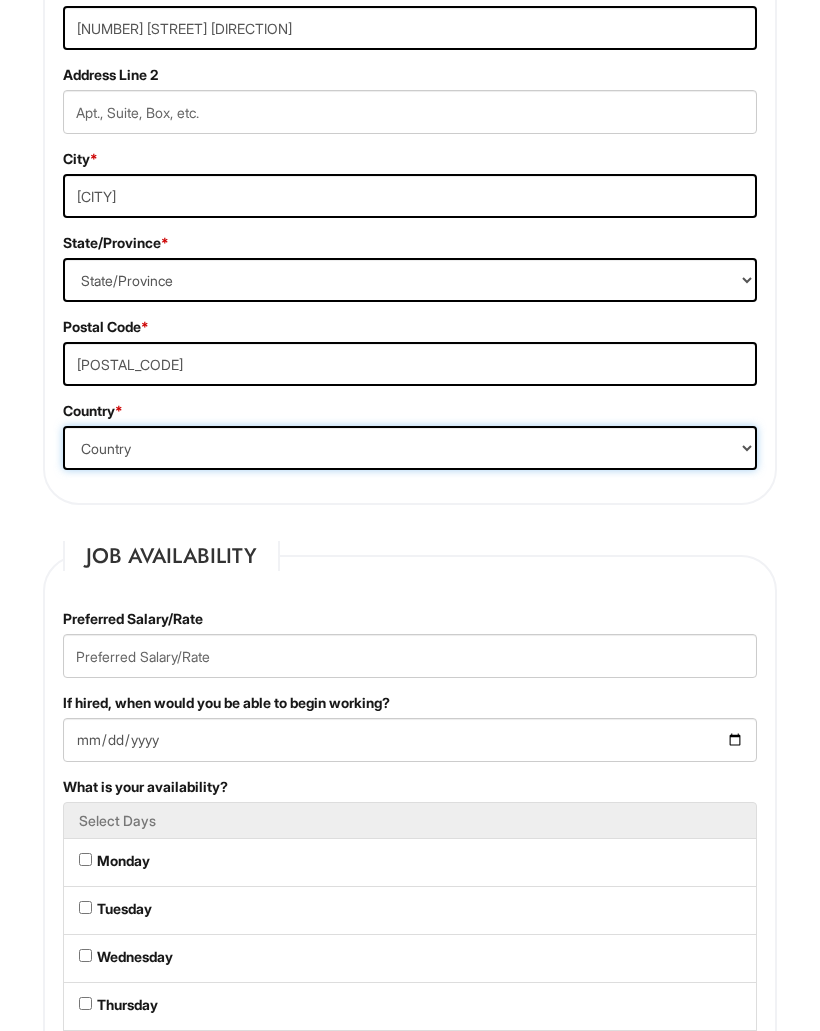 select on "United States of America" 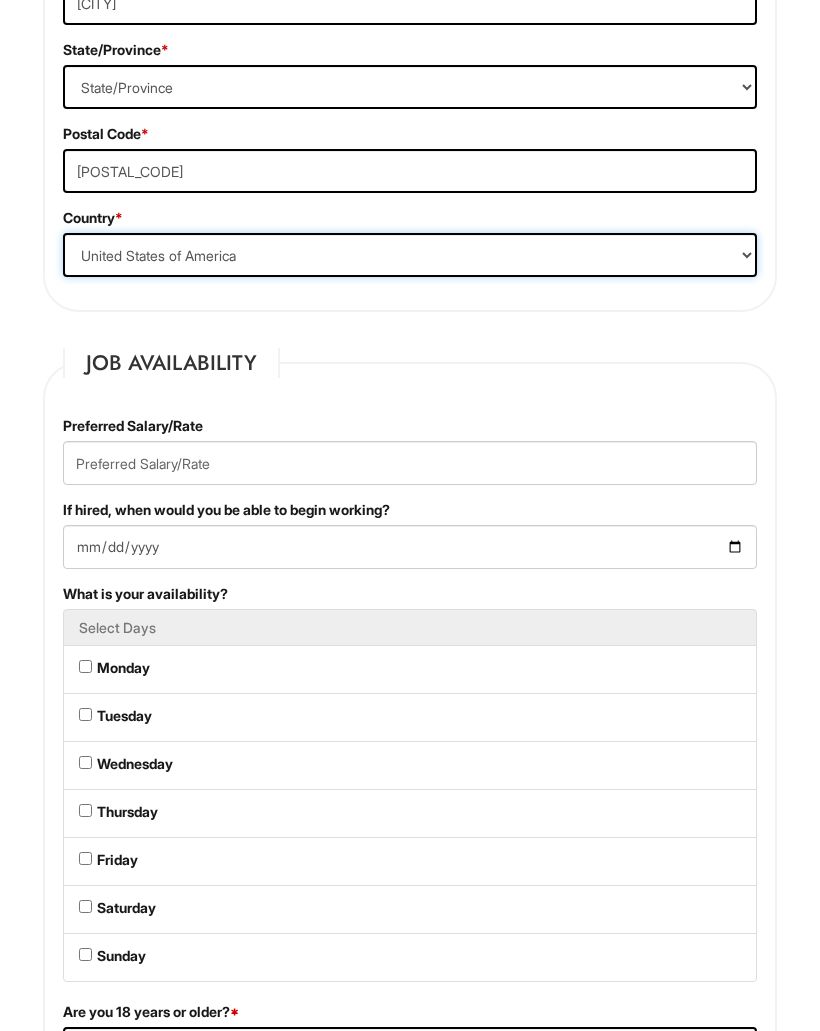 scroll, scrollTop: 1258, scrollLeft: 0, axis: vertical 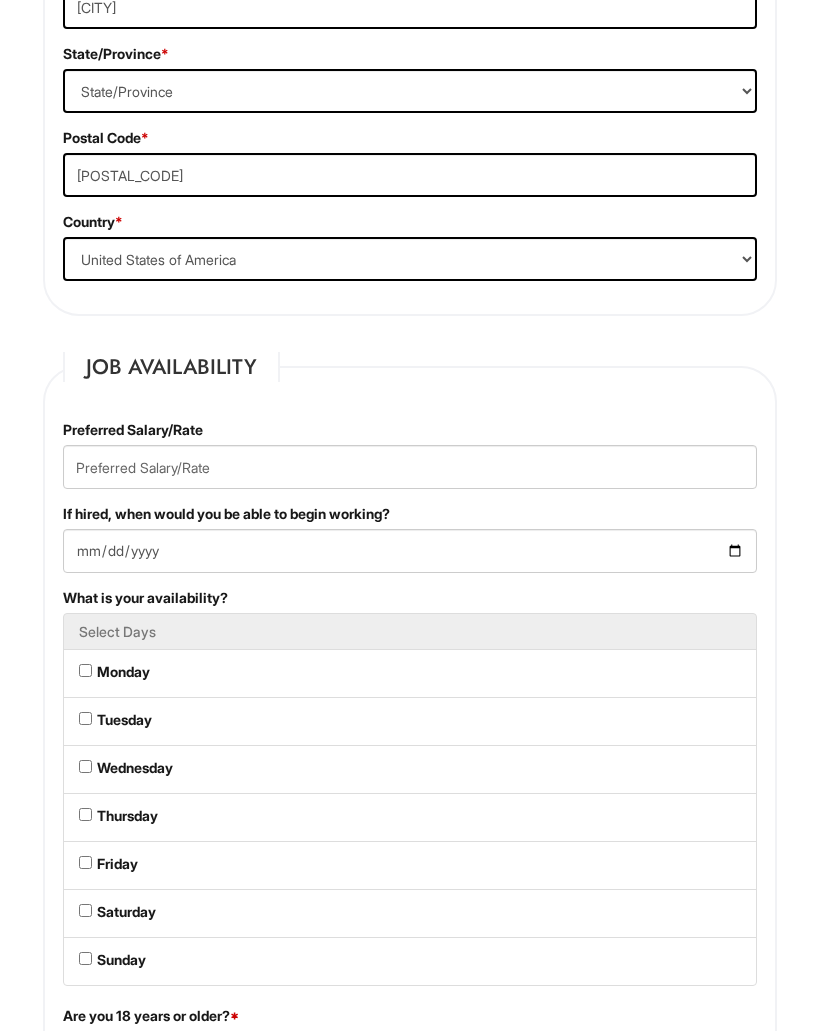 click on "Monday" at bounding box center [85, 670] 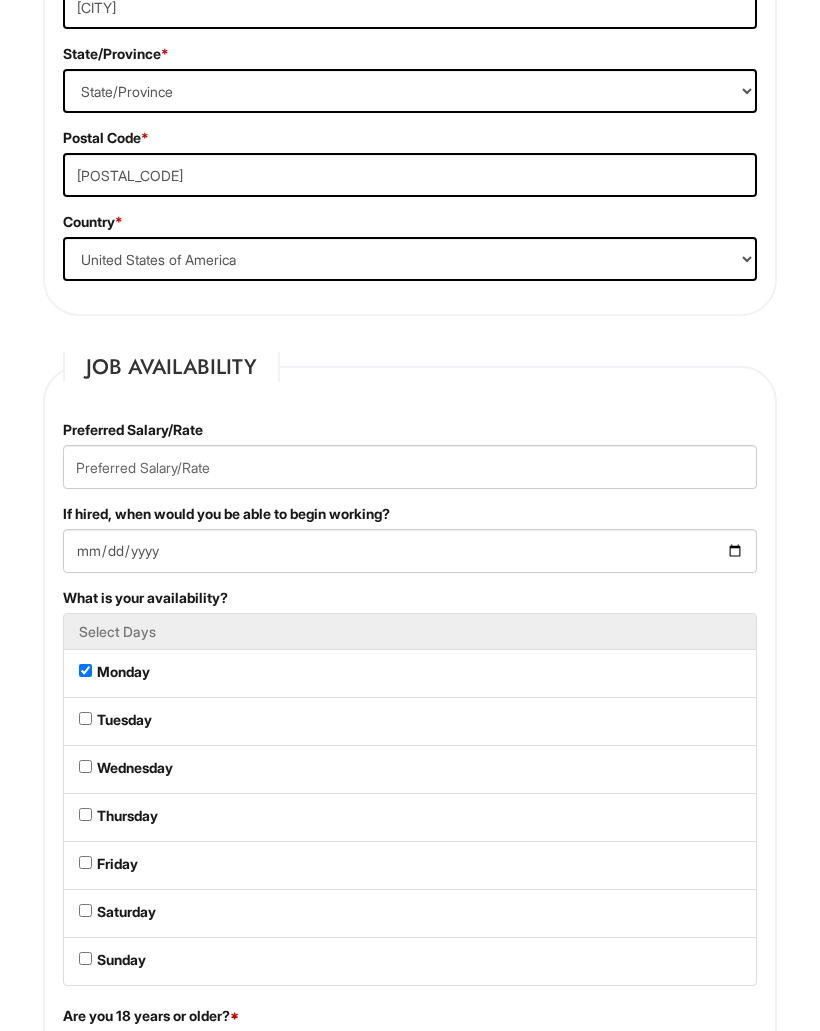 click on "Tuesday" at bounding box center [85, 718] 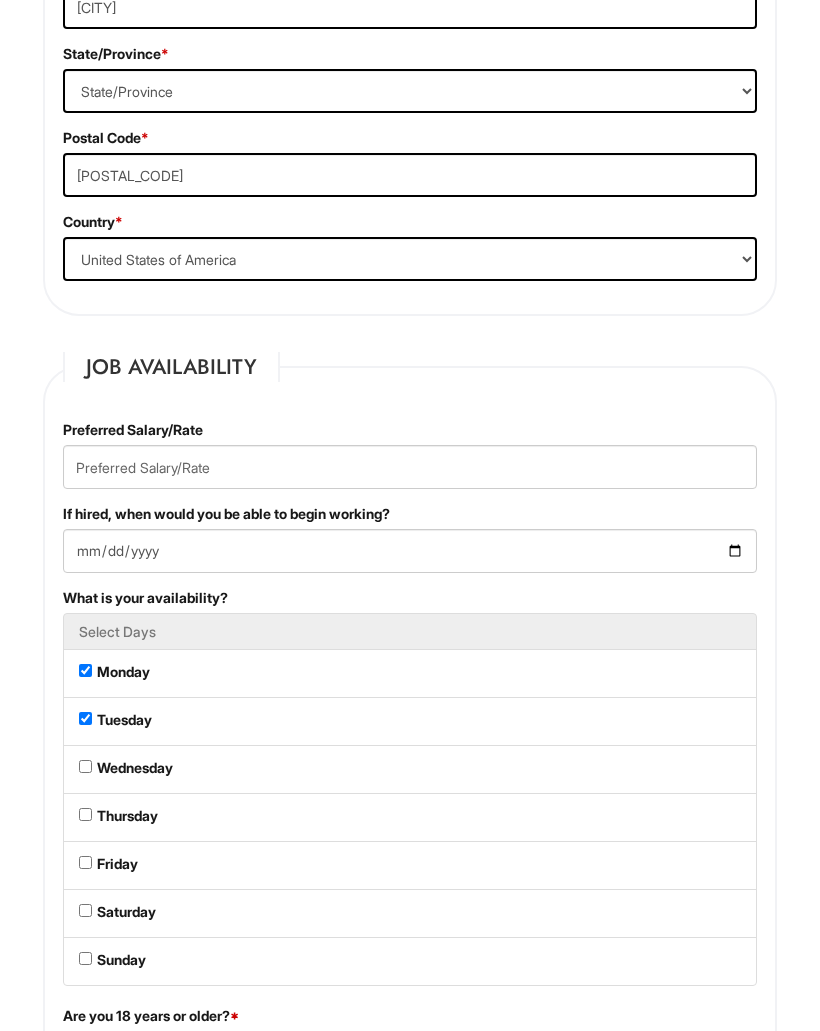 click on "Wednesday" at bounding box center [410, 769] 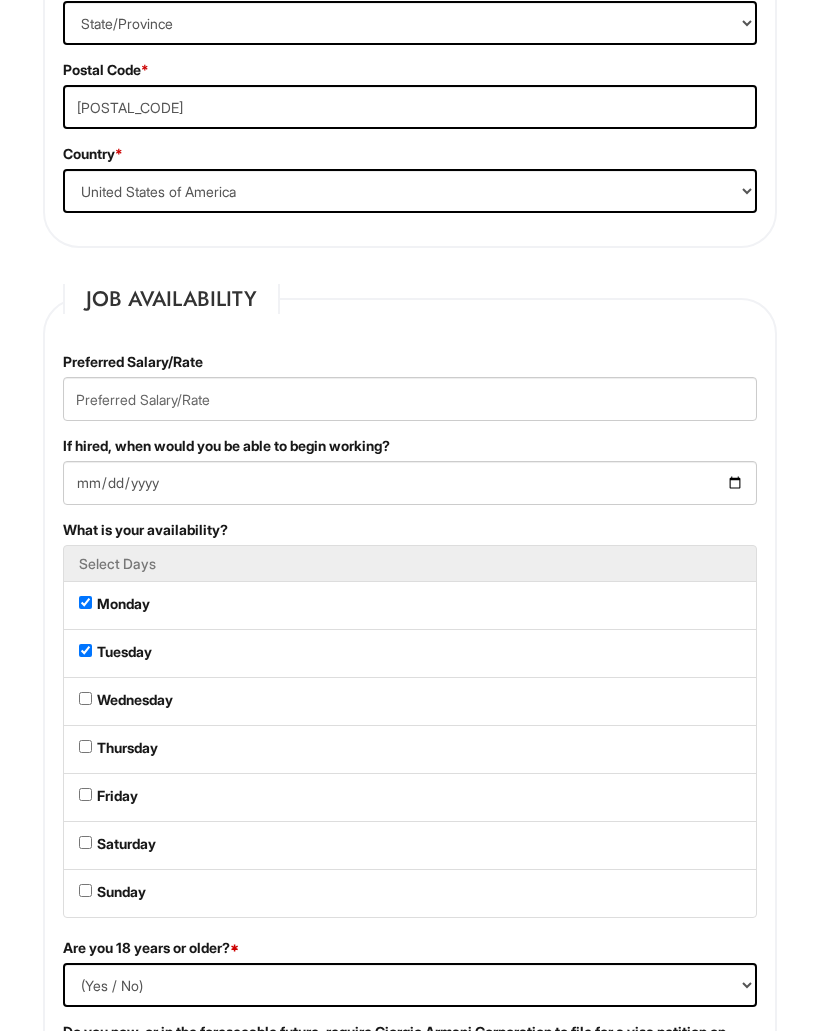 scroll, scrollTop: 1338, scrollLeft: 0, axis: vertical 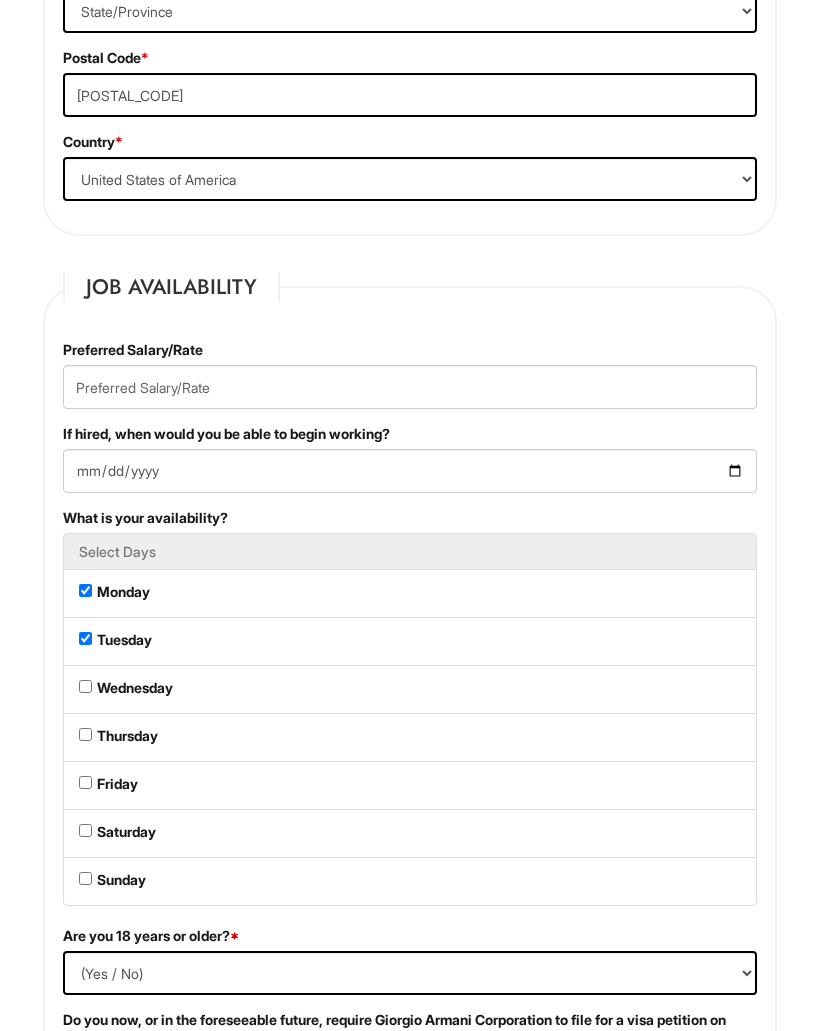 click on "Wednesday" at bounding box center (85, 686) 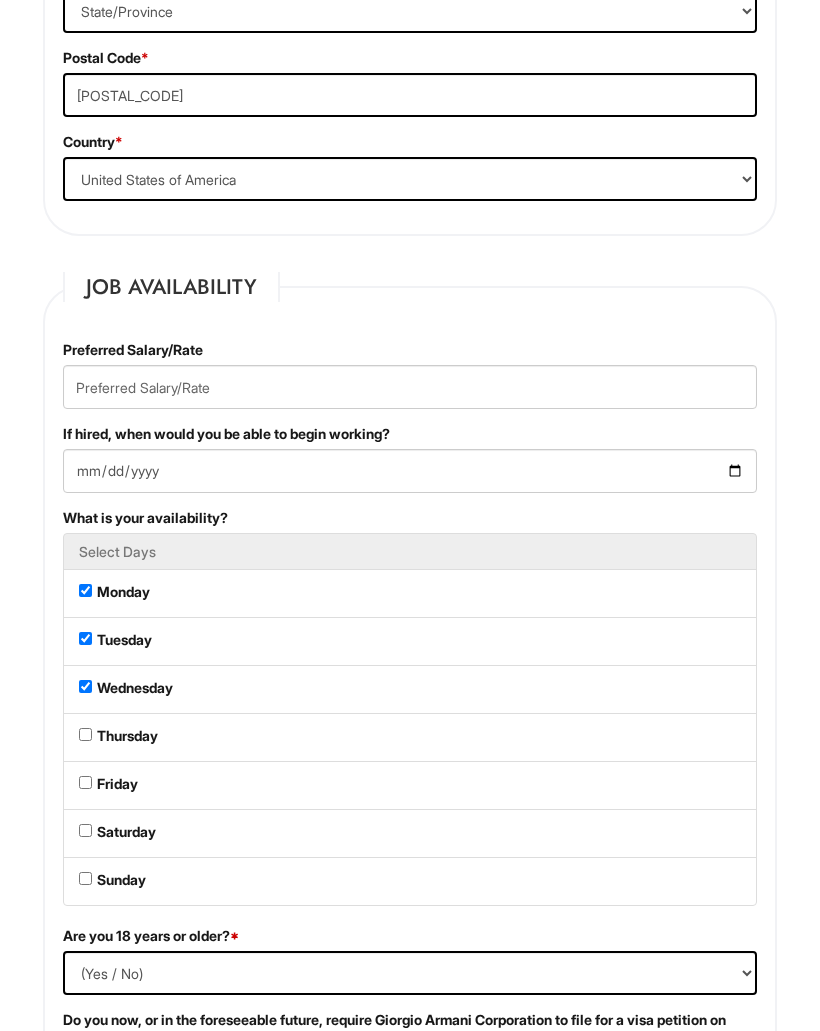 click on "Thursday" at bounding box center (85, 734) 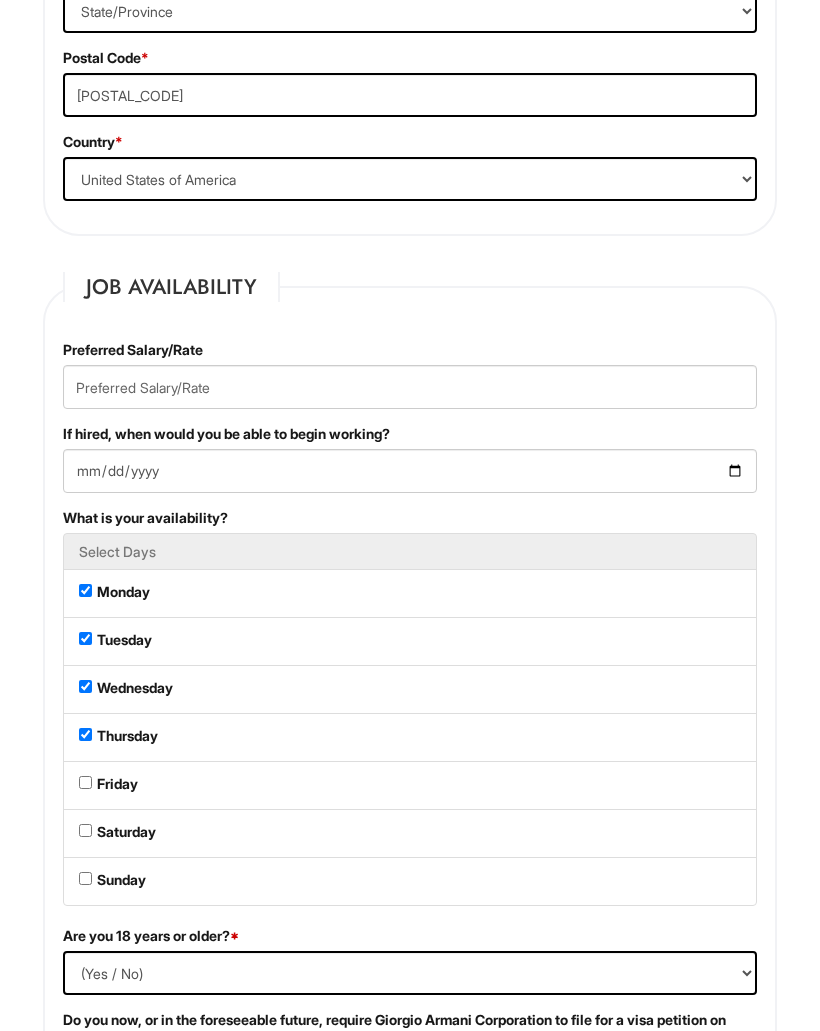click on "Friday" at bounding box center (85, 782) 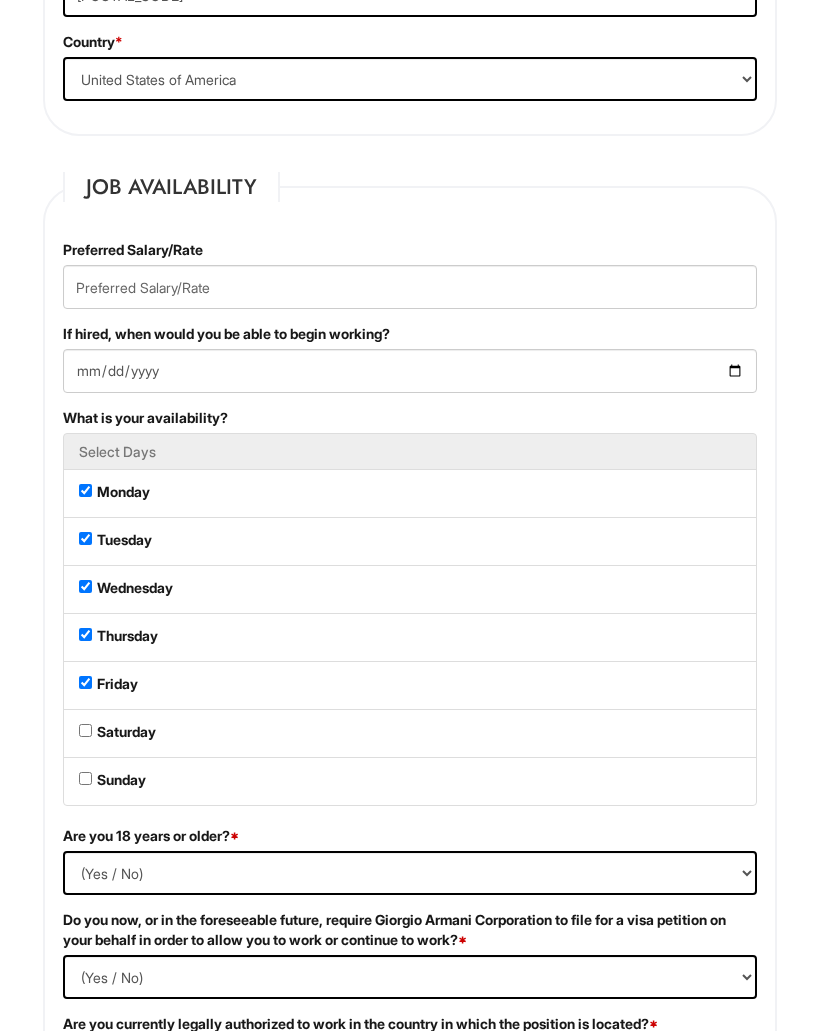 scroll, scrollTop: 1444, scrollLeft: 0, axis: vertical 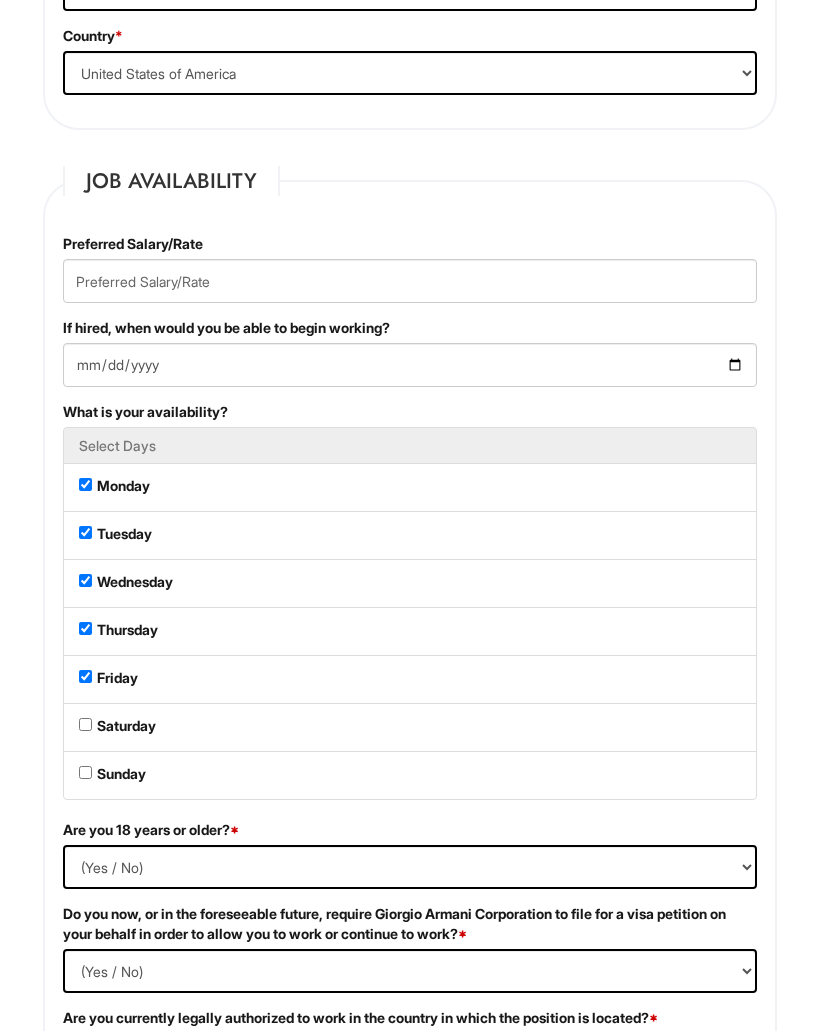 click on "Saturday" at bounding box center (85, 724) 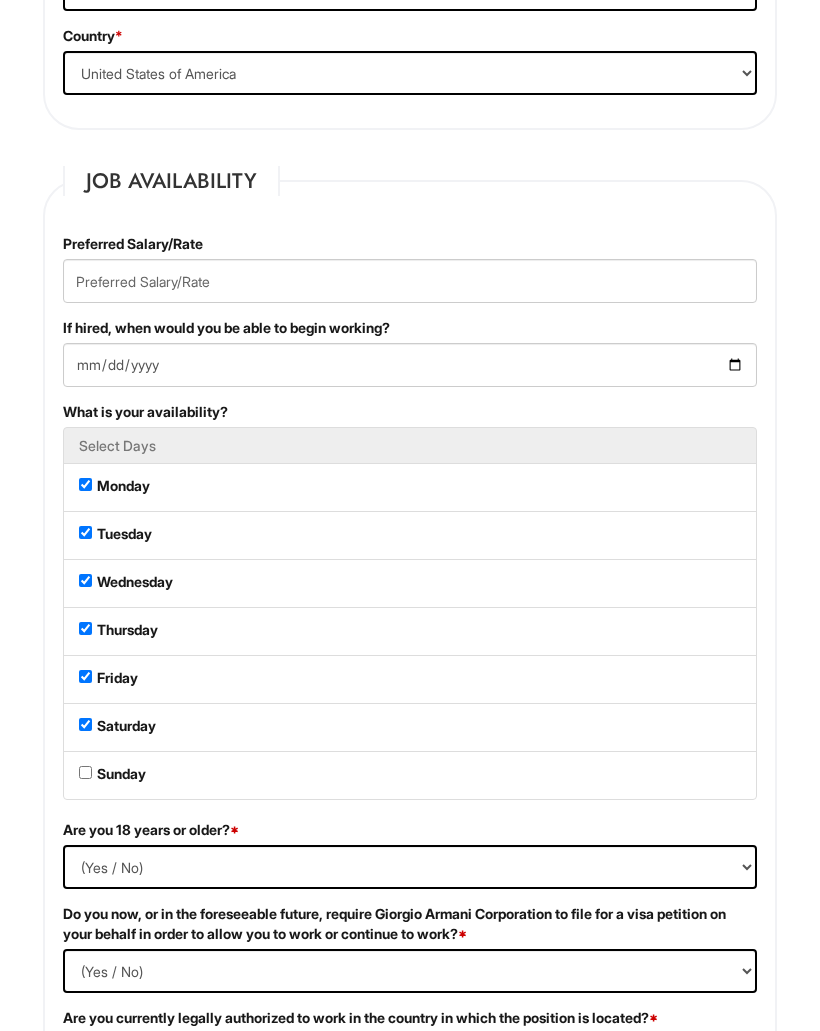 click on "Sunday" at bounding box center (85, 772) 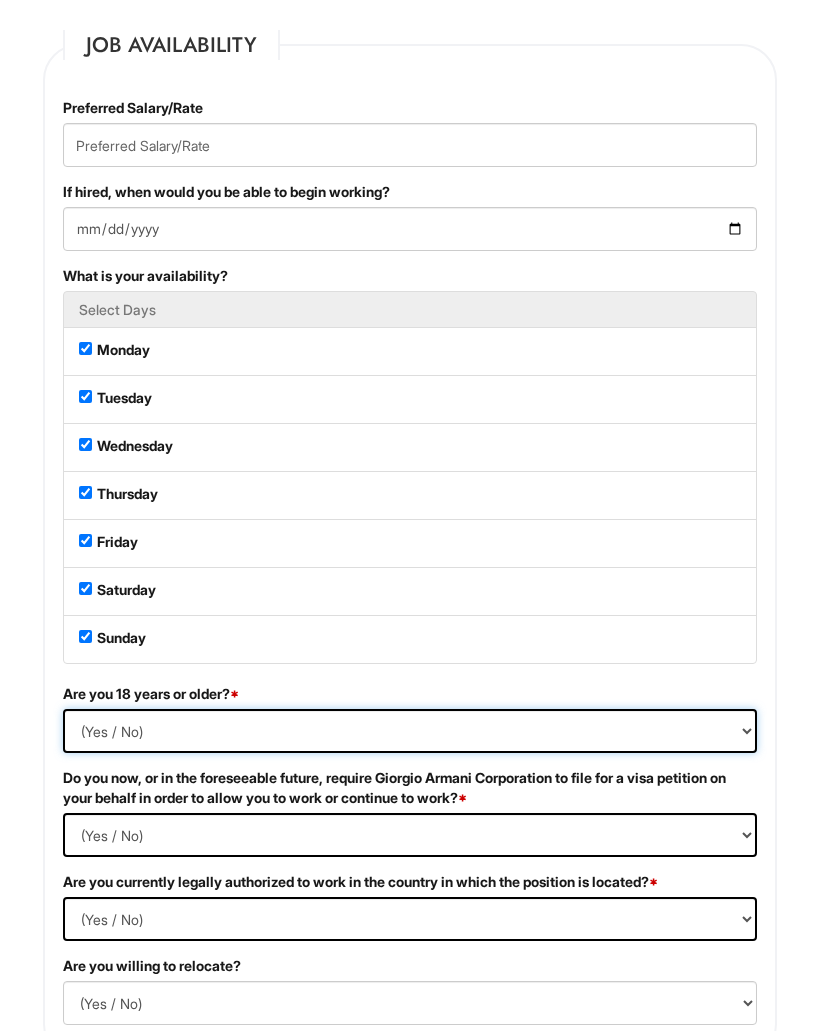 click on "(Yes / No) Yes No" at bounding box center [410, 732] 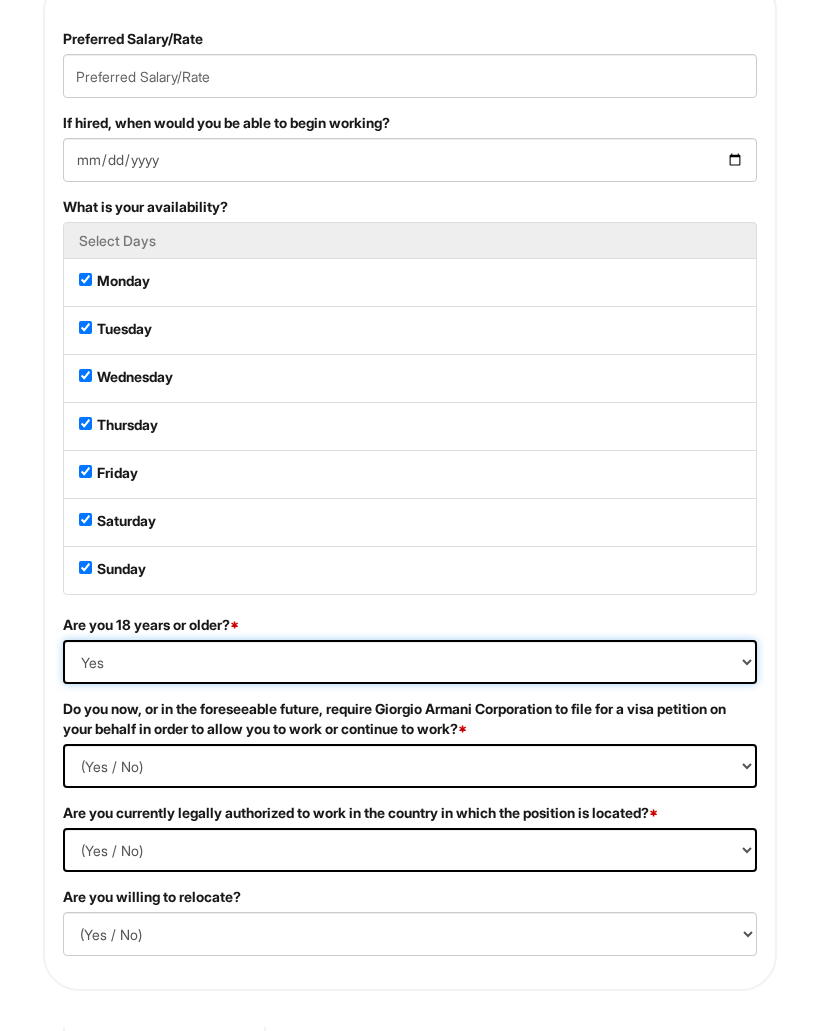 scroll, scrollTop: 1648, scrollLeft: 0, axis: vertical 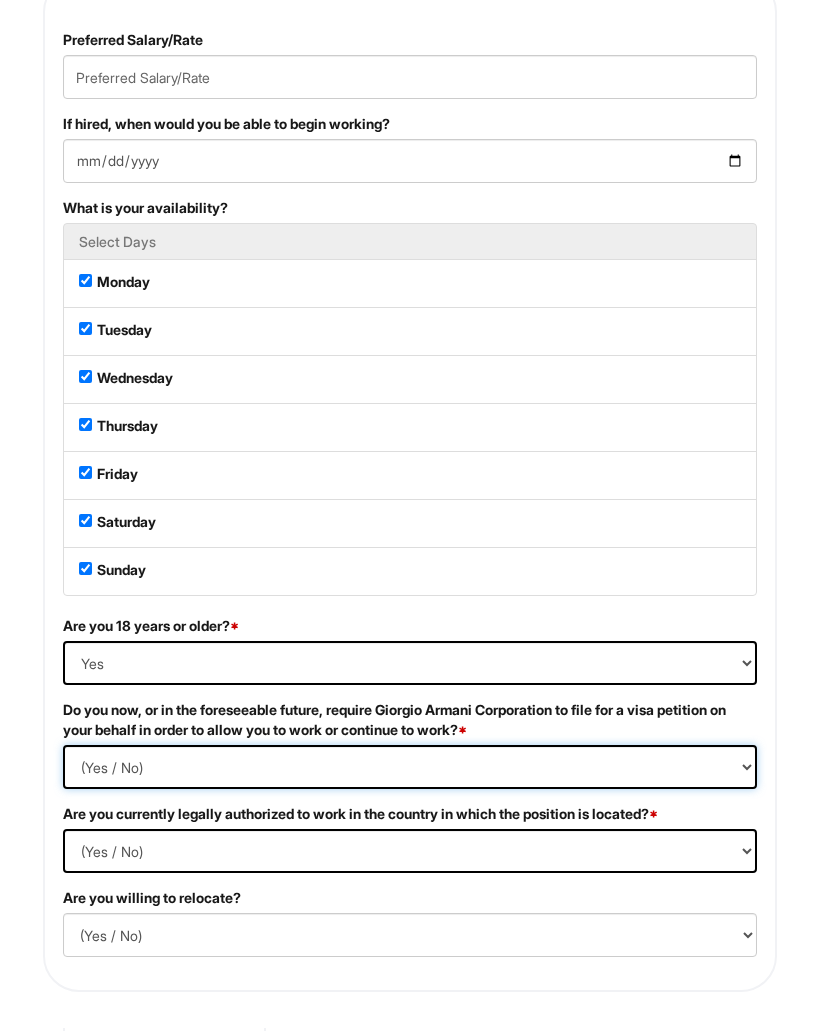 click on "(Yes / No) Yes No" at bounding box center [410, 767] 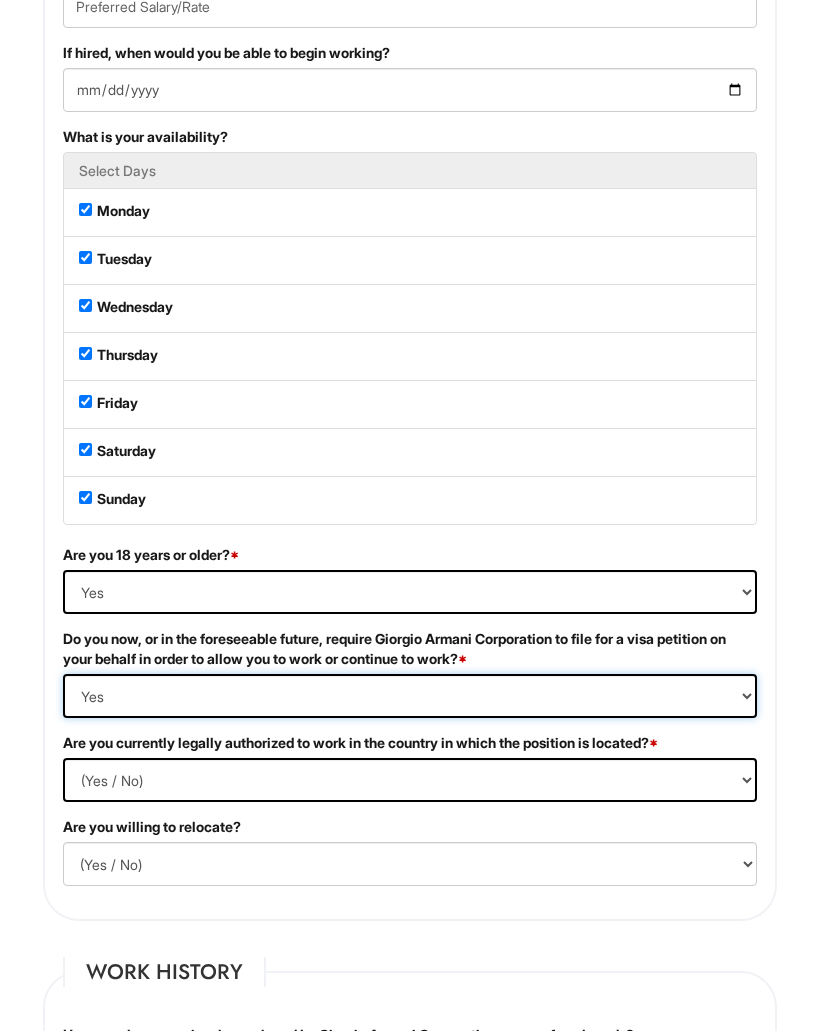 scroll, scrollTop: 1719, scrollLeft: 0, axis: vertical 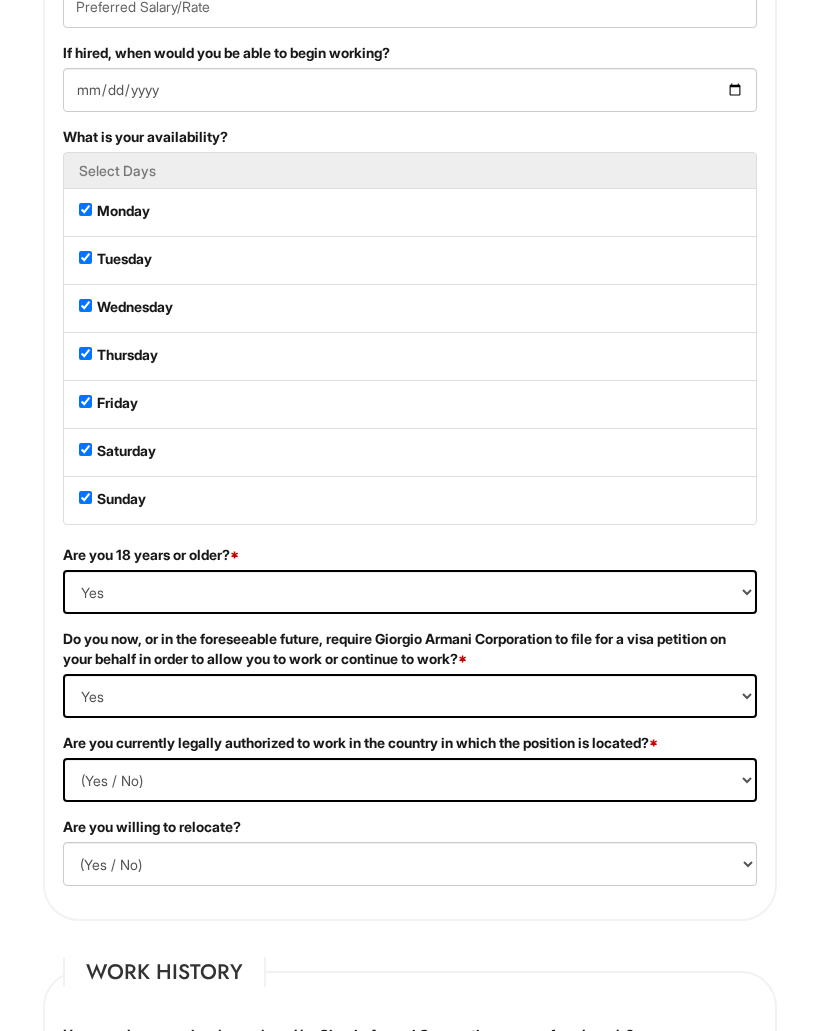 click on "(Yes / No) Yes No" at bounding box center [410, 780] 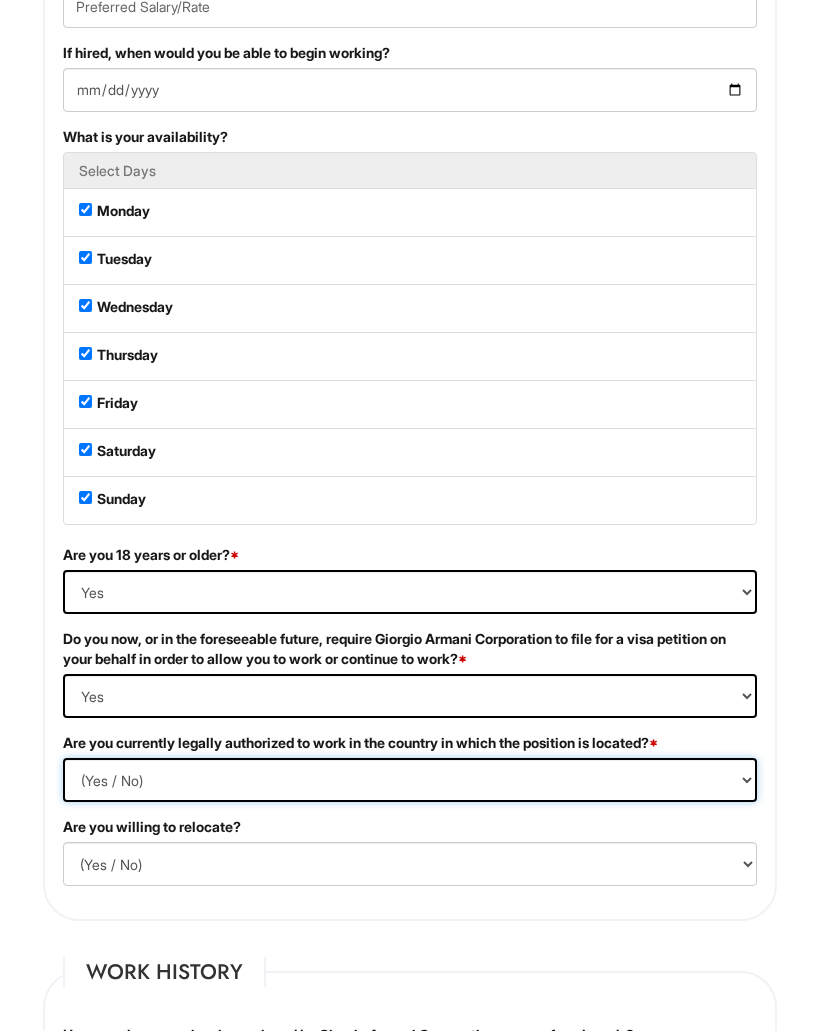 select on "Yes" 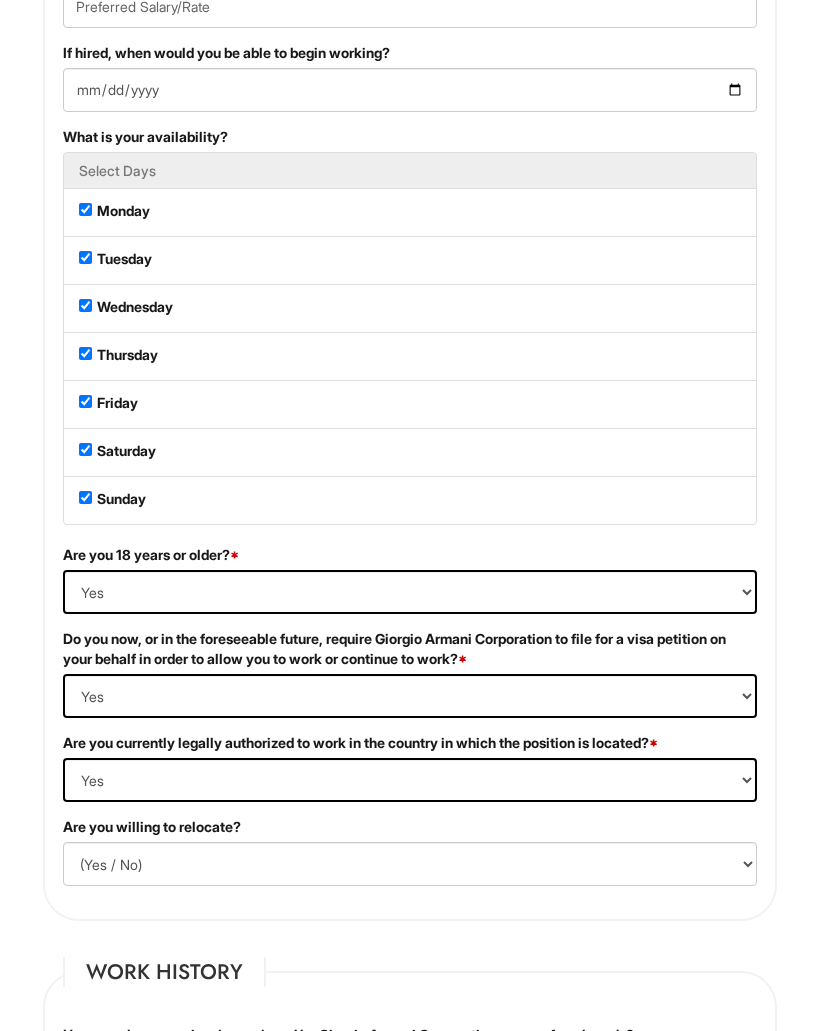 click on "(Yes / No) No Yes" at bounding box center [410, 864] 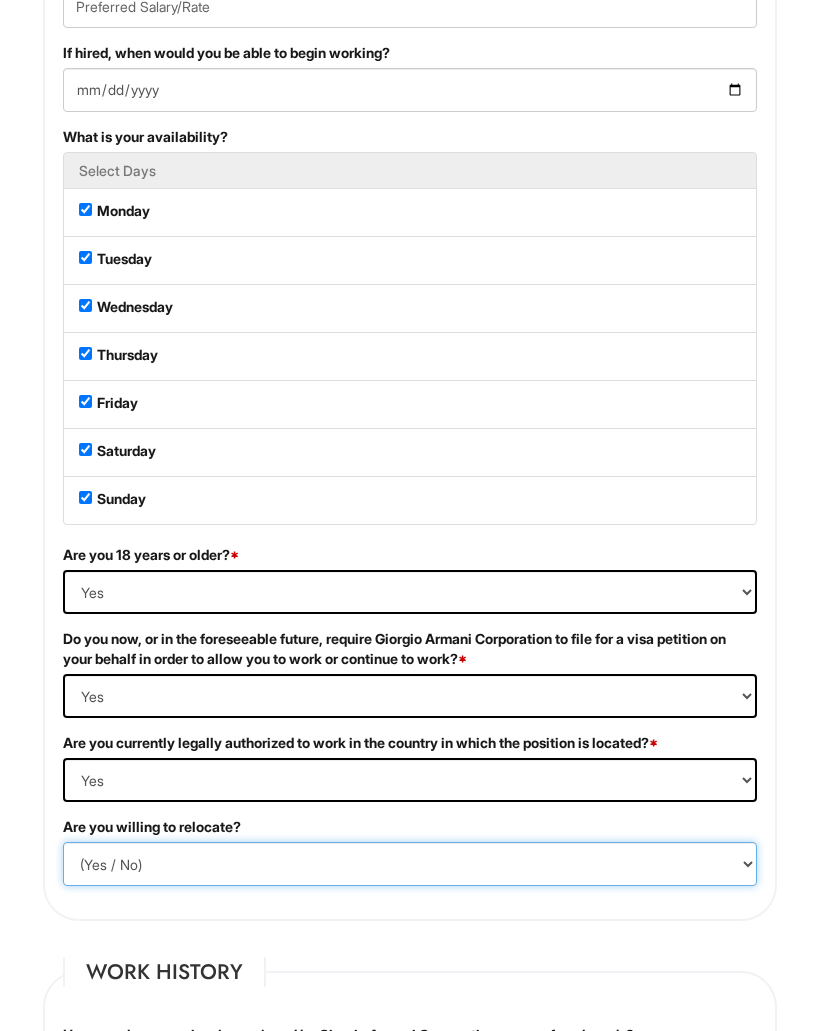 select on "N" 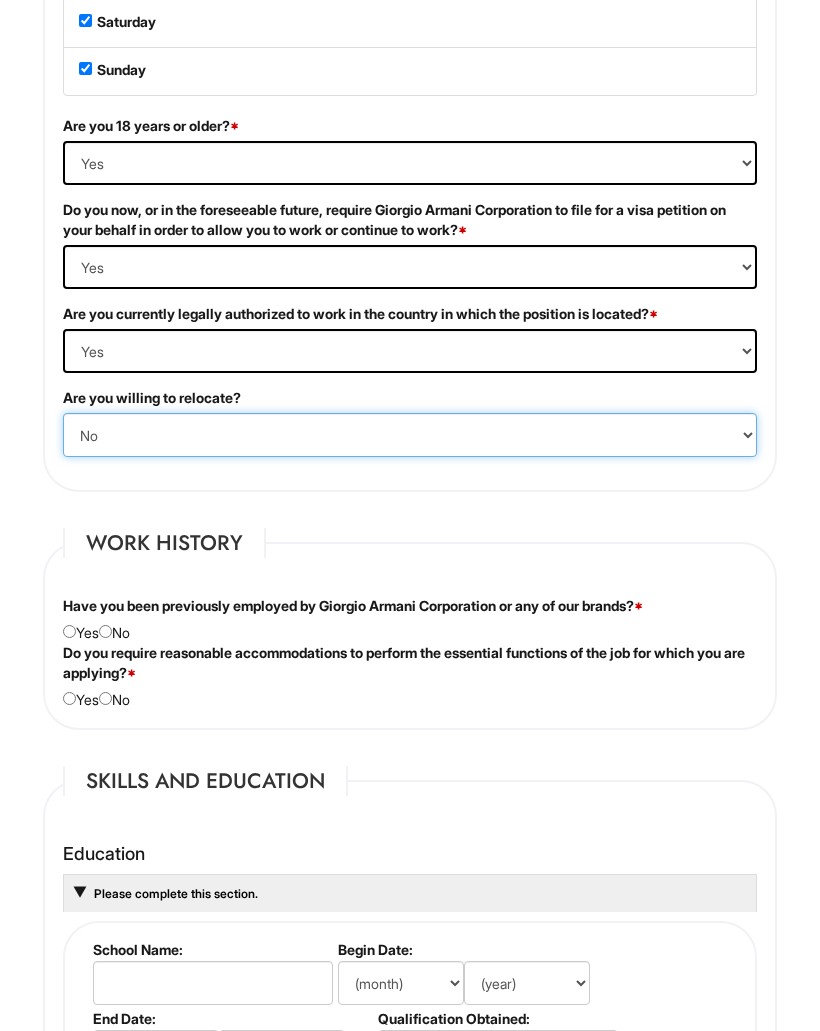 scroll, scrollTop: 2156, scrollLeft: 0, axis: vertical 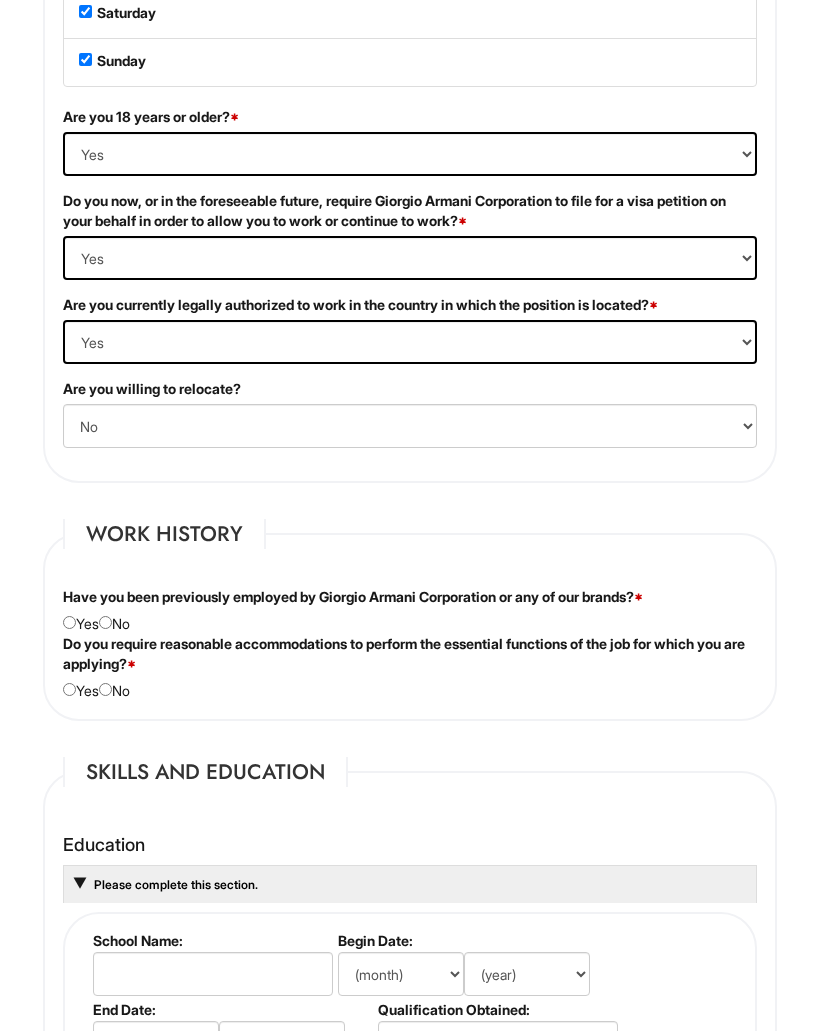 click at bounding box center (105, 623) 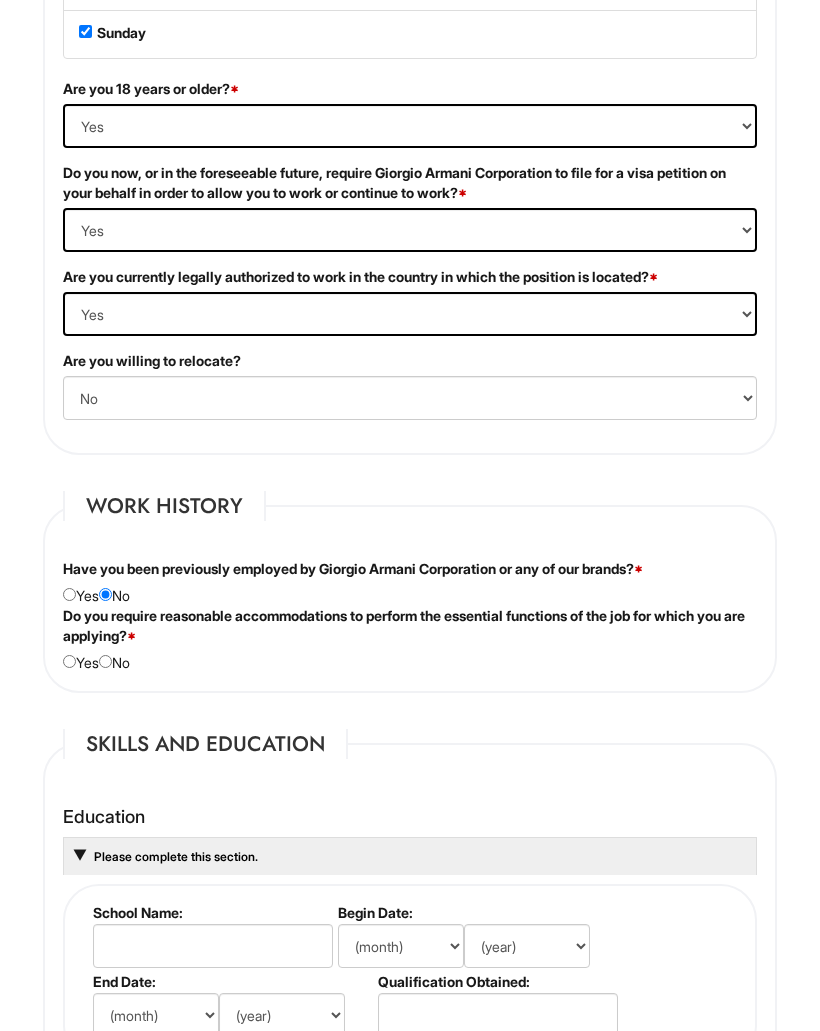scroll, scrollTop: 2185, scrollLeft: 0, axis: vertical 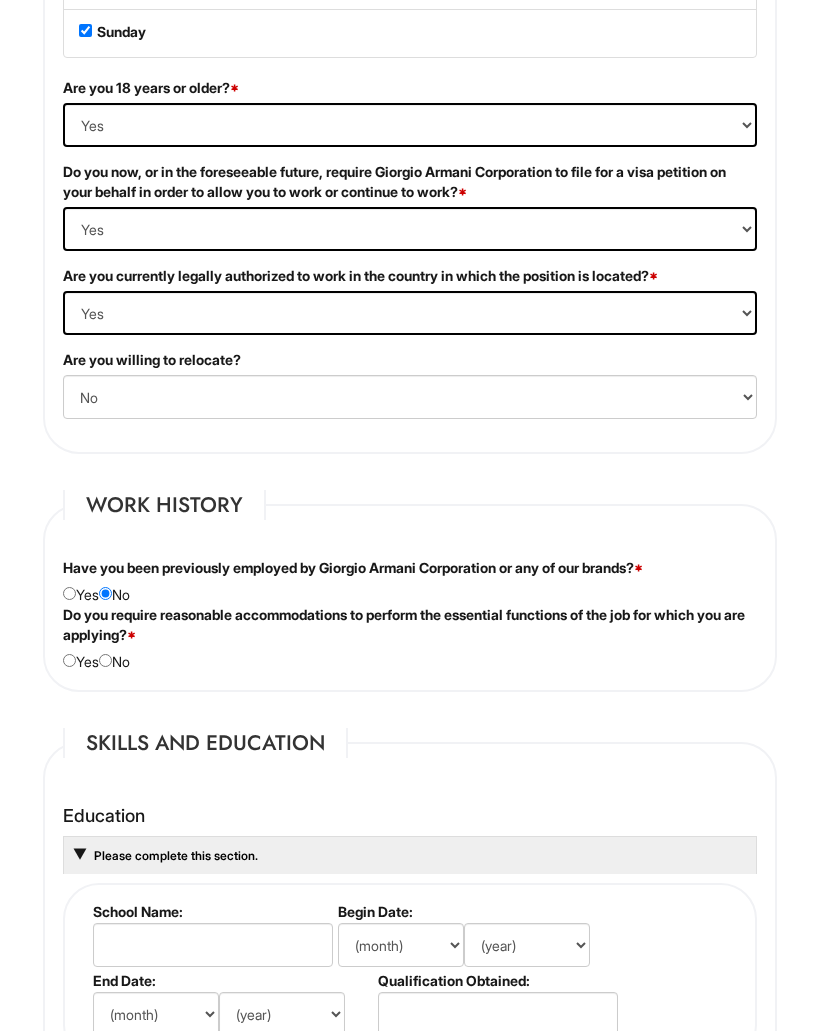 click on "Do you require reasonable accommodations to perform the essential functions of the job for which you are applying? *    Yes   No" at bounding box center [410, 639] 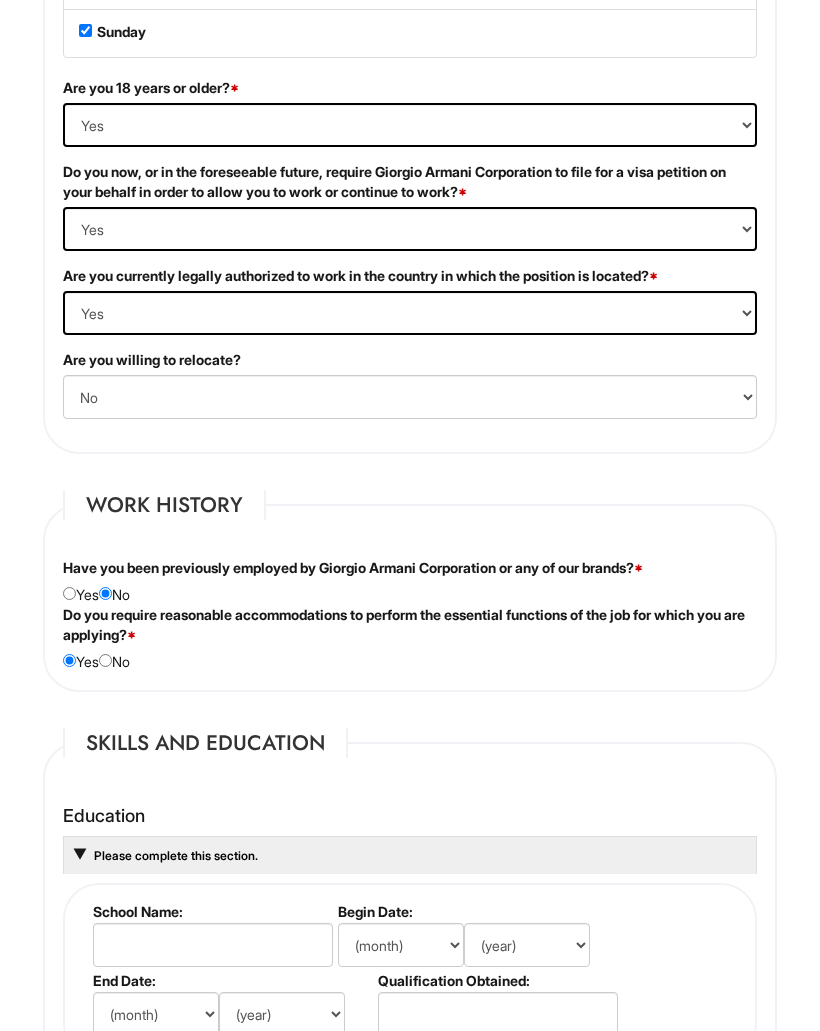 scroll, scrollTop: 2186, scrollLeft: 0, axis: vertical 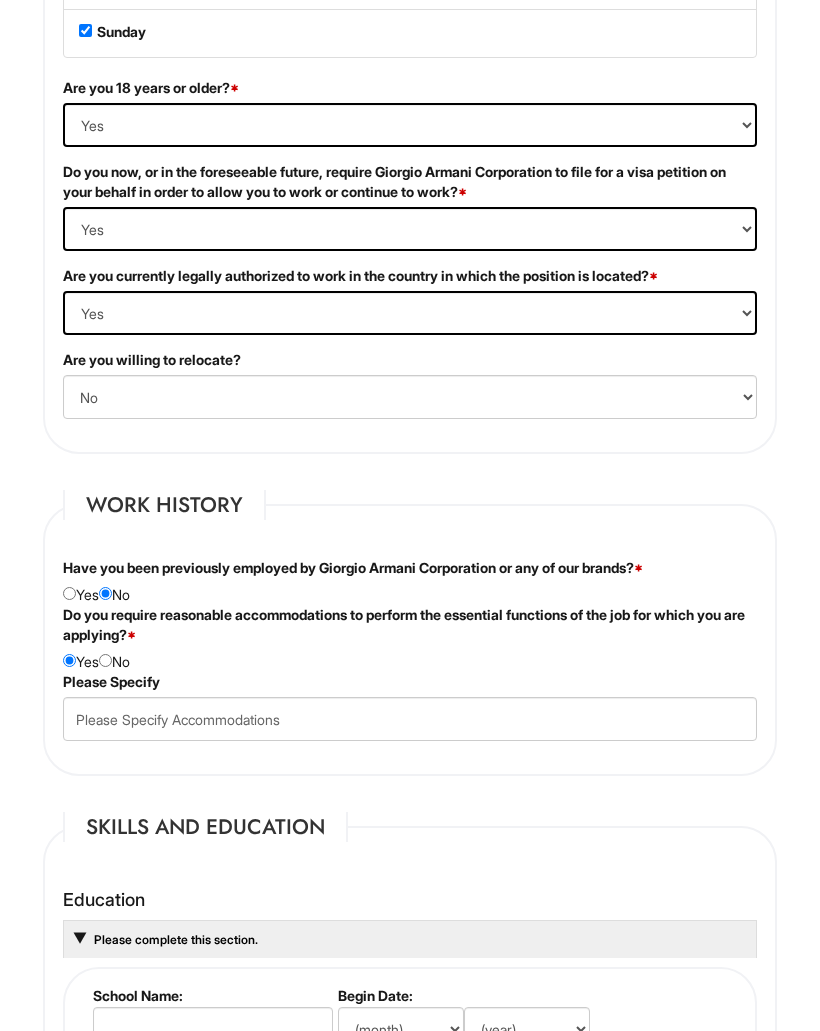 click at bounding box center (105, 660) 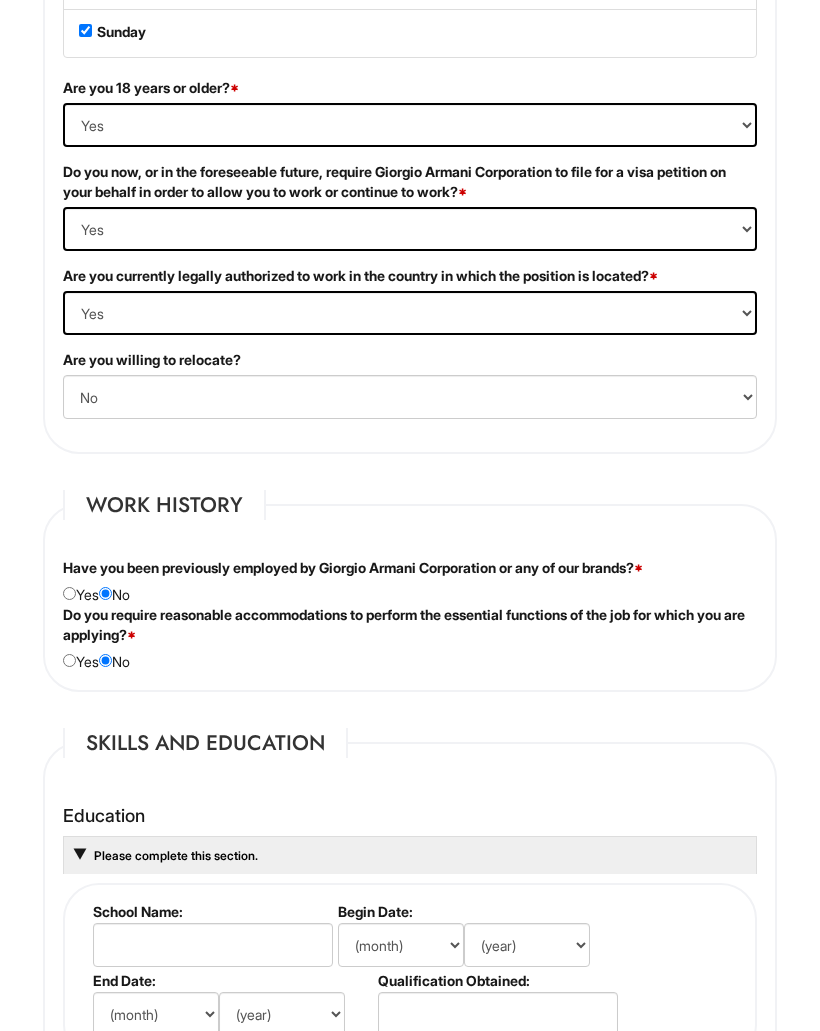 click at bounding box center [69, 660] 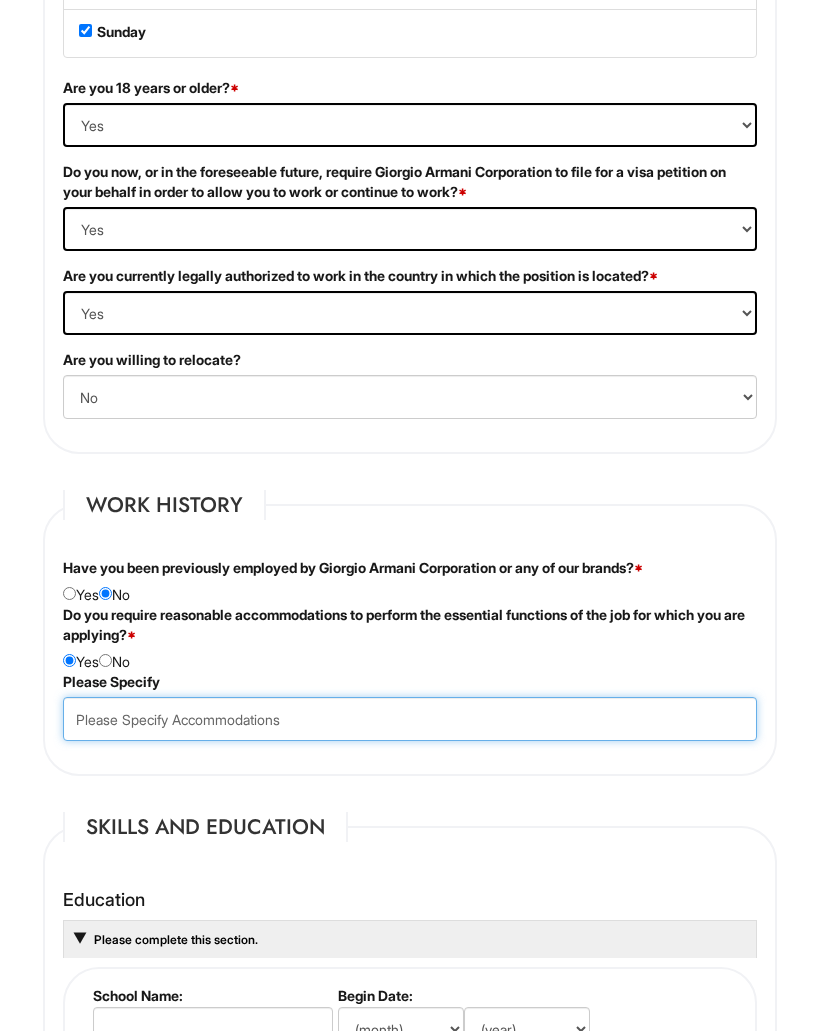 click at bounding box center [410, 719] 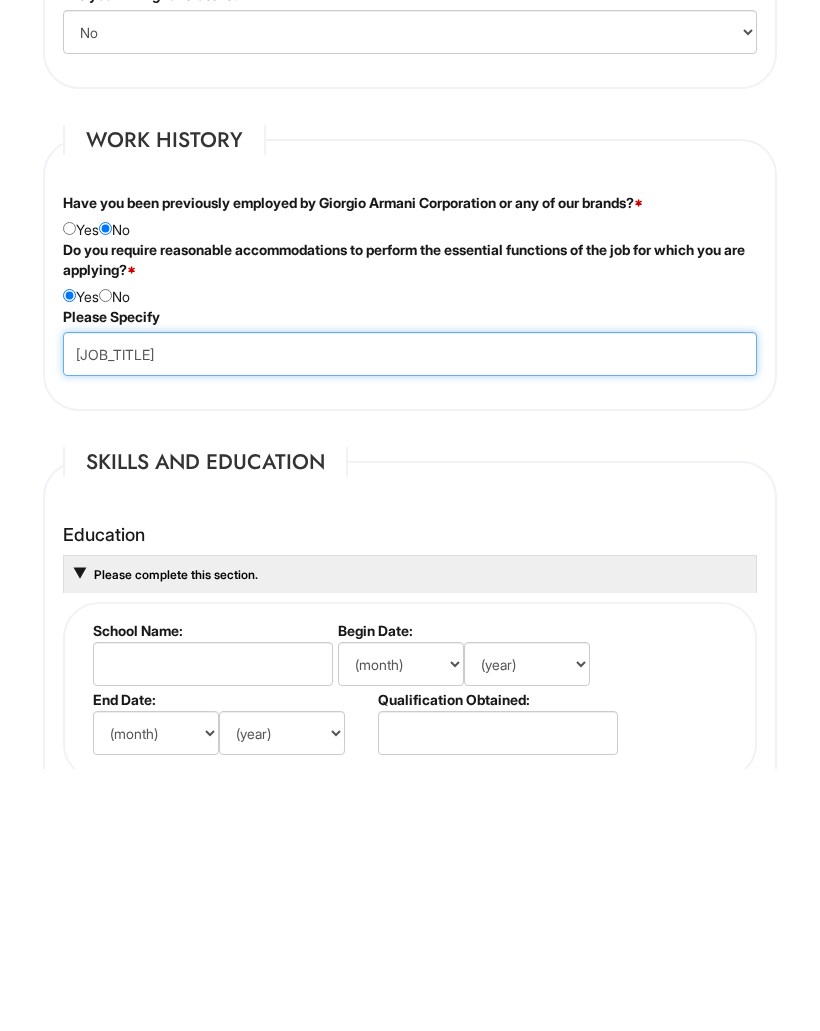 type on "[JOB_TITLE]" 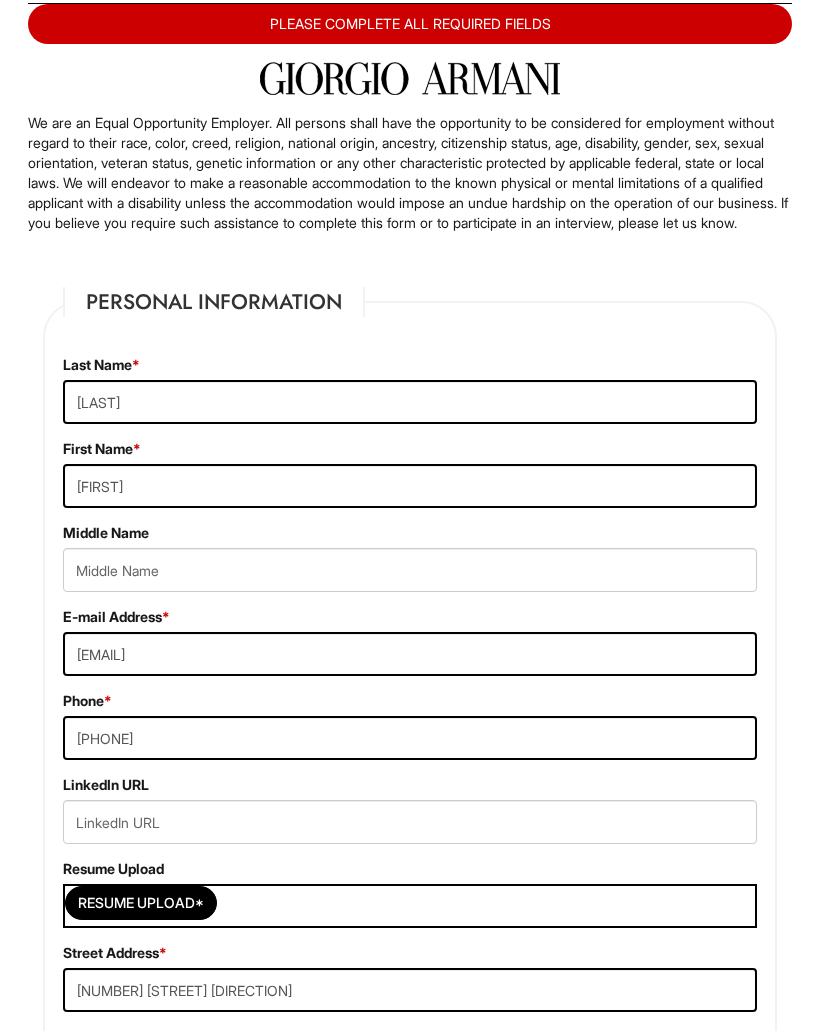 scroll, scrollTop: 138, scrollLeft: 0, axis: vertical 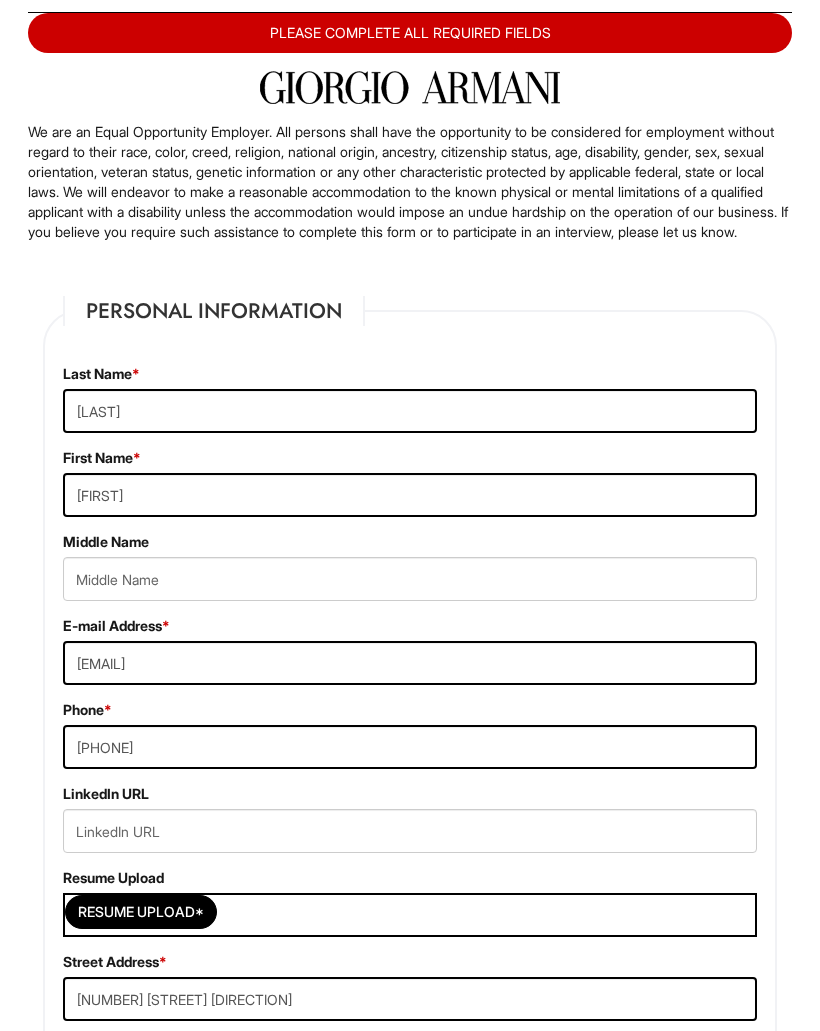 click on "1 2 3 Stock Associate, Giorgio Armani PLEASE COMPLETE ALL REQUIRED FIELDS
We are an Equal Opportunity Employer. All persons shall have the opportunity to be considered for employment without regard to their race, color, creed, religion, national origin, ancestry, citizenship status, age, disability, gender, sex, sexual orientation, veteran status, genetic information or any other characteristic protected by applicable federal, state or local laws. We will endeavor to make a reasonable accommodation to the known physical or mental limitations of a qualified applicant with a disability unless the accommodation would impose an undue hardship on the operation of our business. If you believe you require such assistance to complete this form or to participate in an interview, please let us know.
Personal Information
Last Name  *   [LAST]
First Name  *   [FIRST]
Middle Name
E-mail Address  *   [EMAIL]
Phone  *   [PHONE]
LinkedIn URL
Resume Upload   Resume Upload*" at bounding box center [410, 2732] 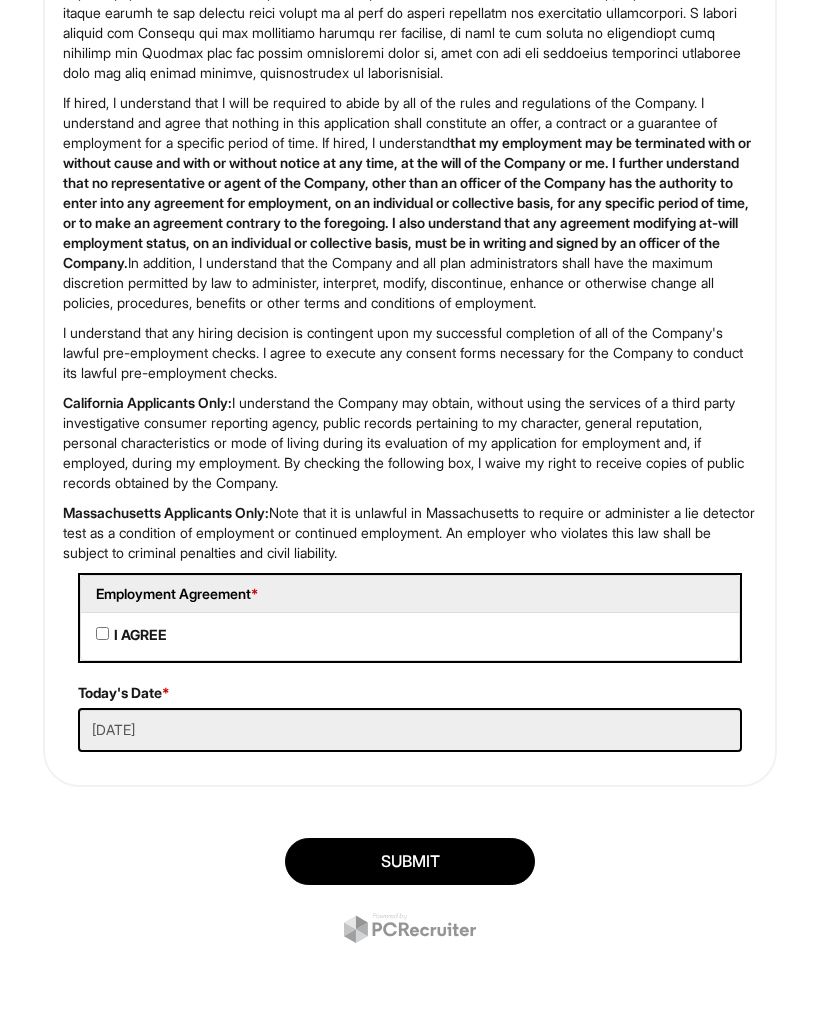 scroll, scrollTop: 4729, scrollLeft: 0, axis: vertical 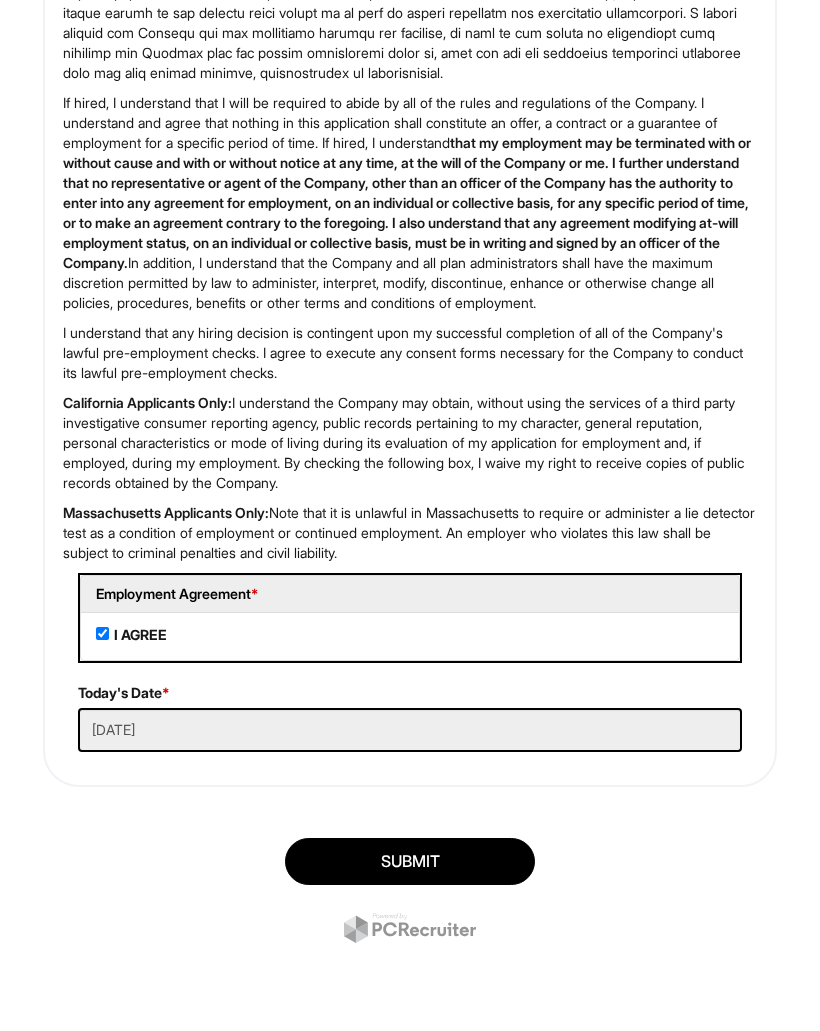 click on "SUBMIT" at bounding box center (410, 861) 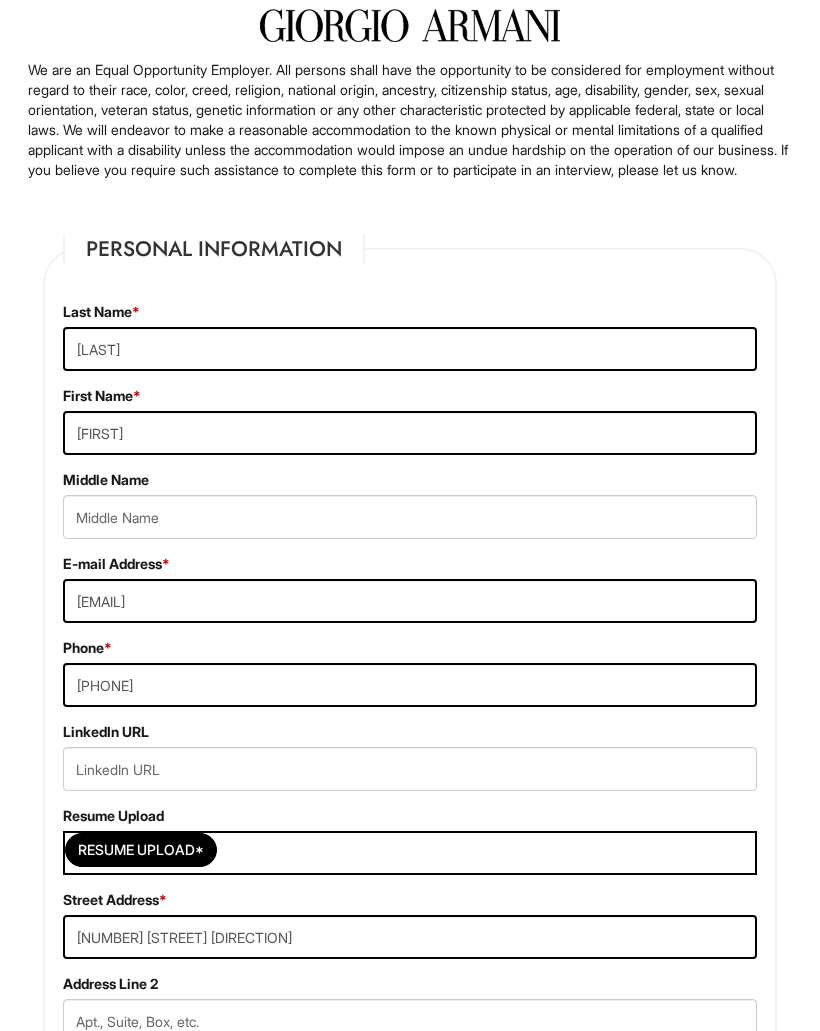 scroll, scrollTop: 212, scrollLeft: 0, axis: vertical 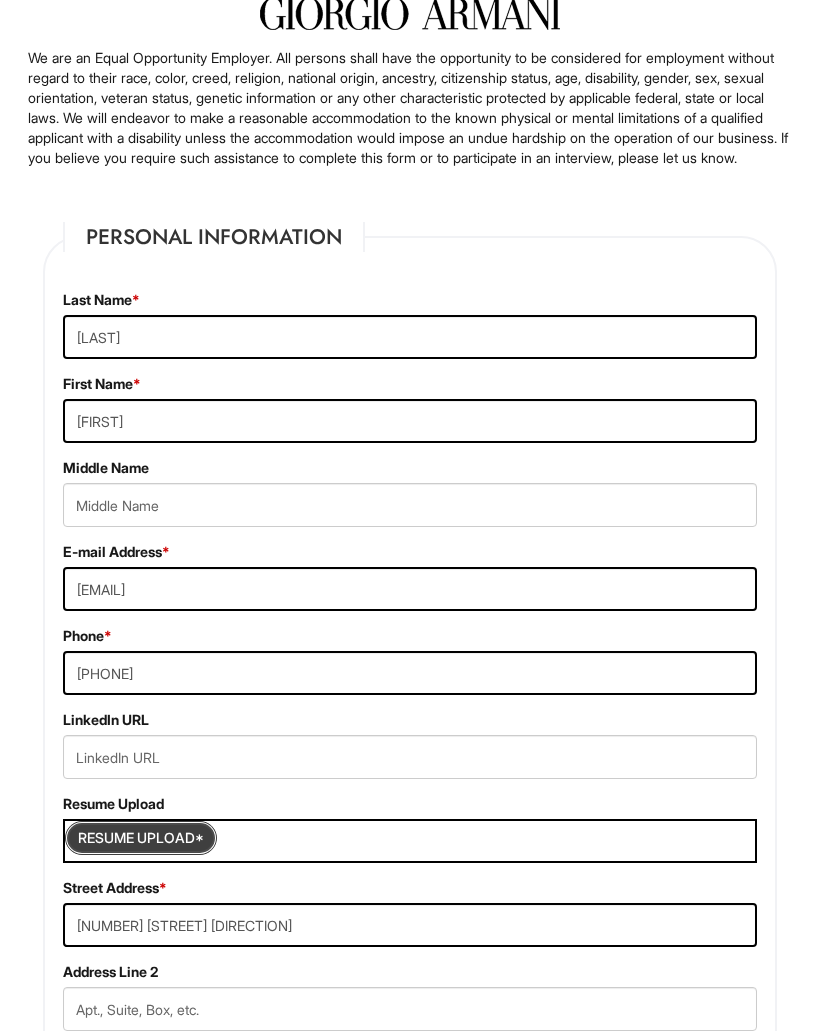 click at bounding box center [141, 838] 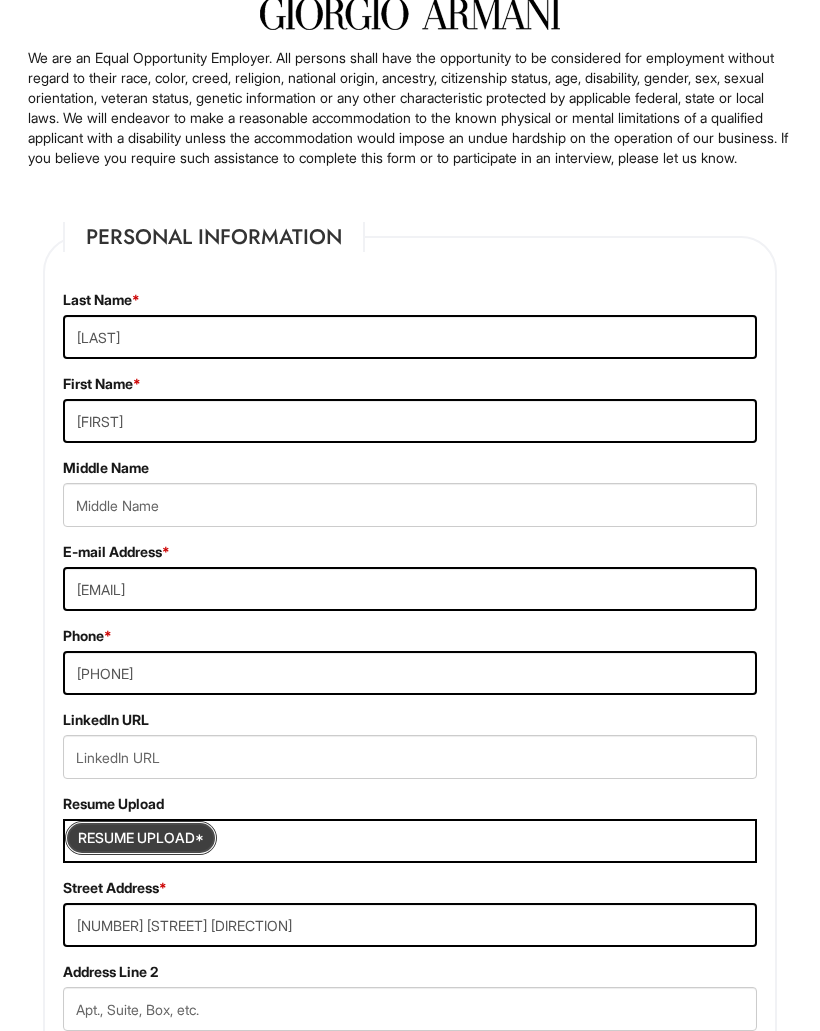 click at bounding box center (141, 838) 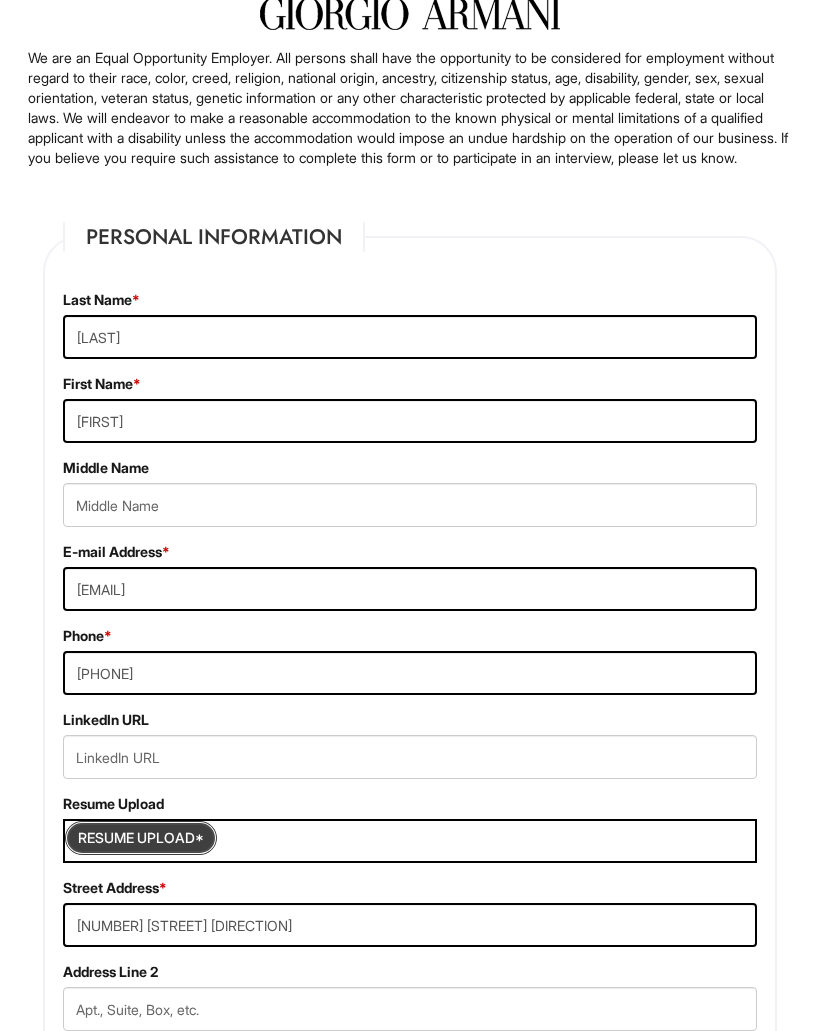type on "C:\fakepath\IMG_0485.pdf" 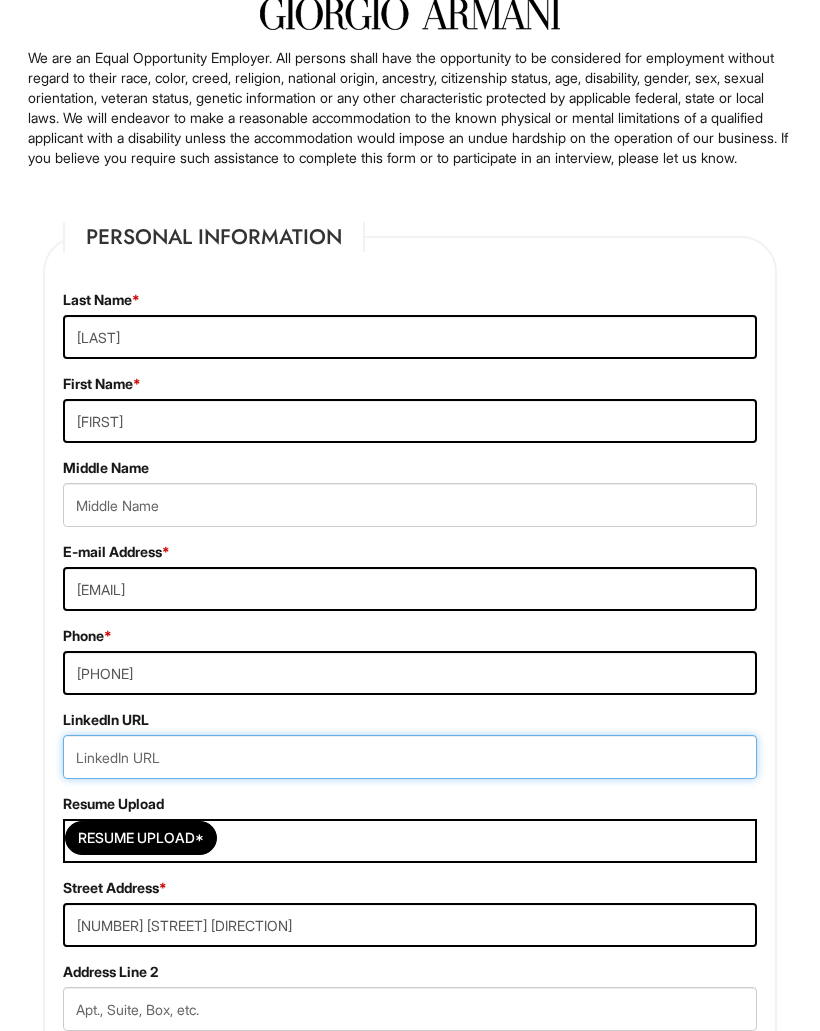 click at bounding box center (410, 757) 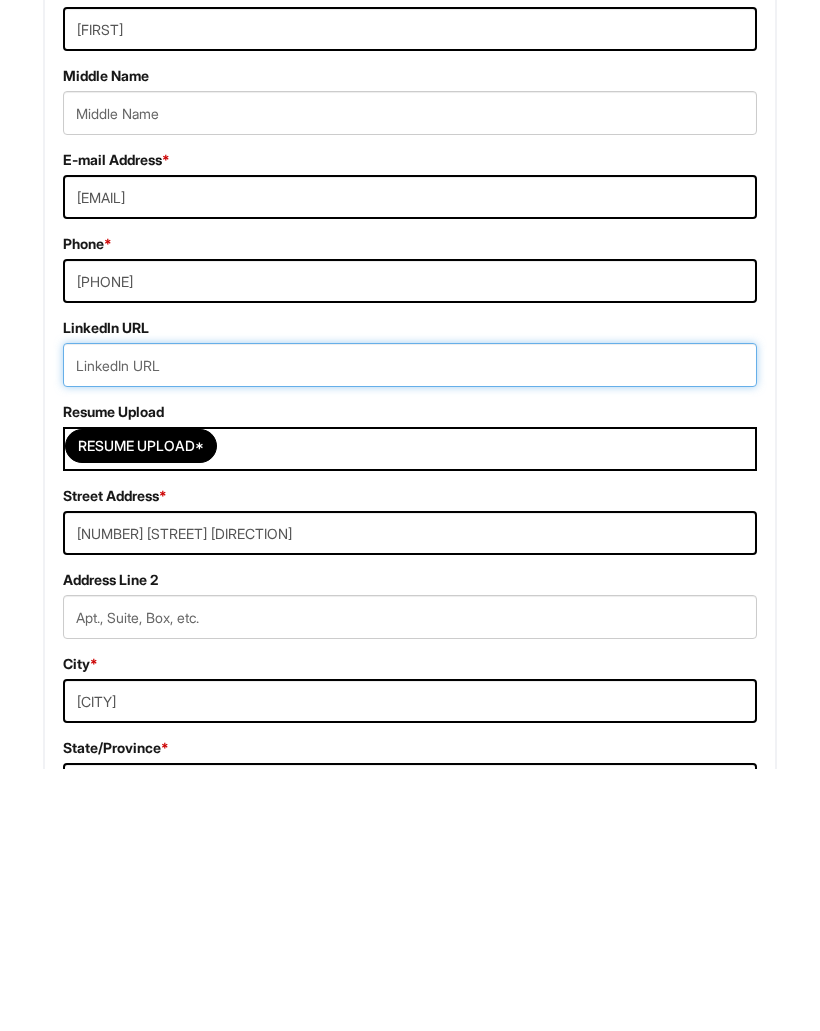 type on "s" 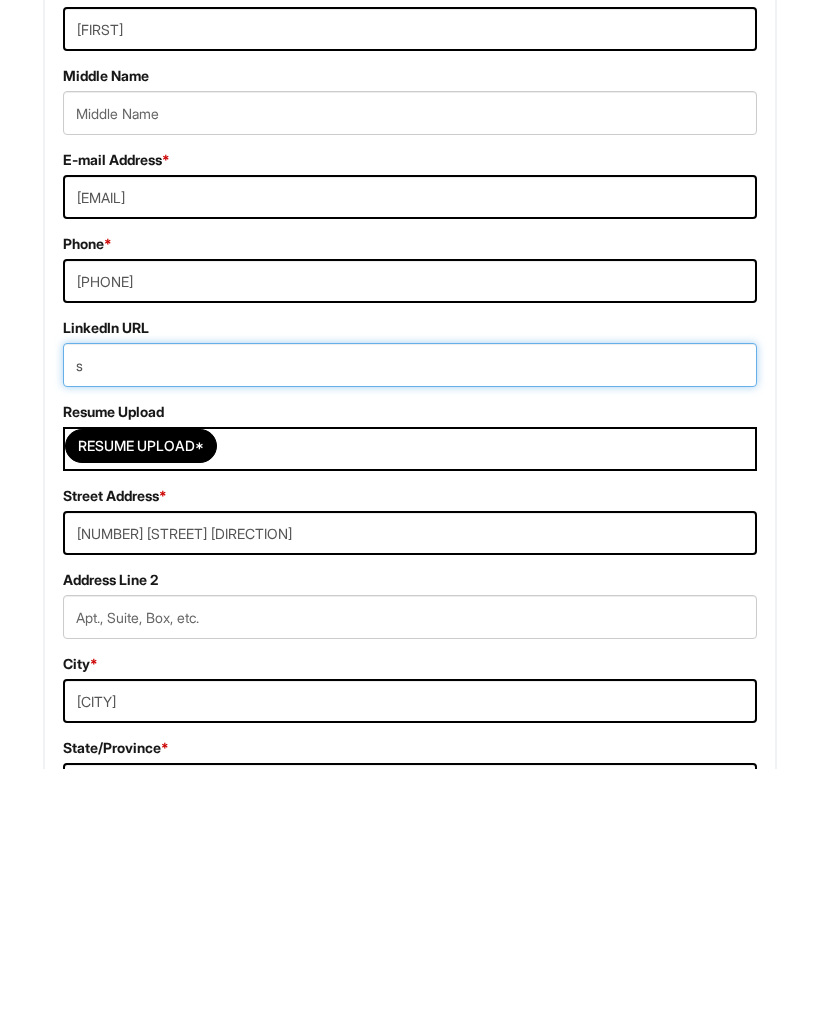 type 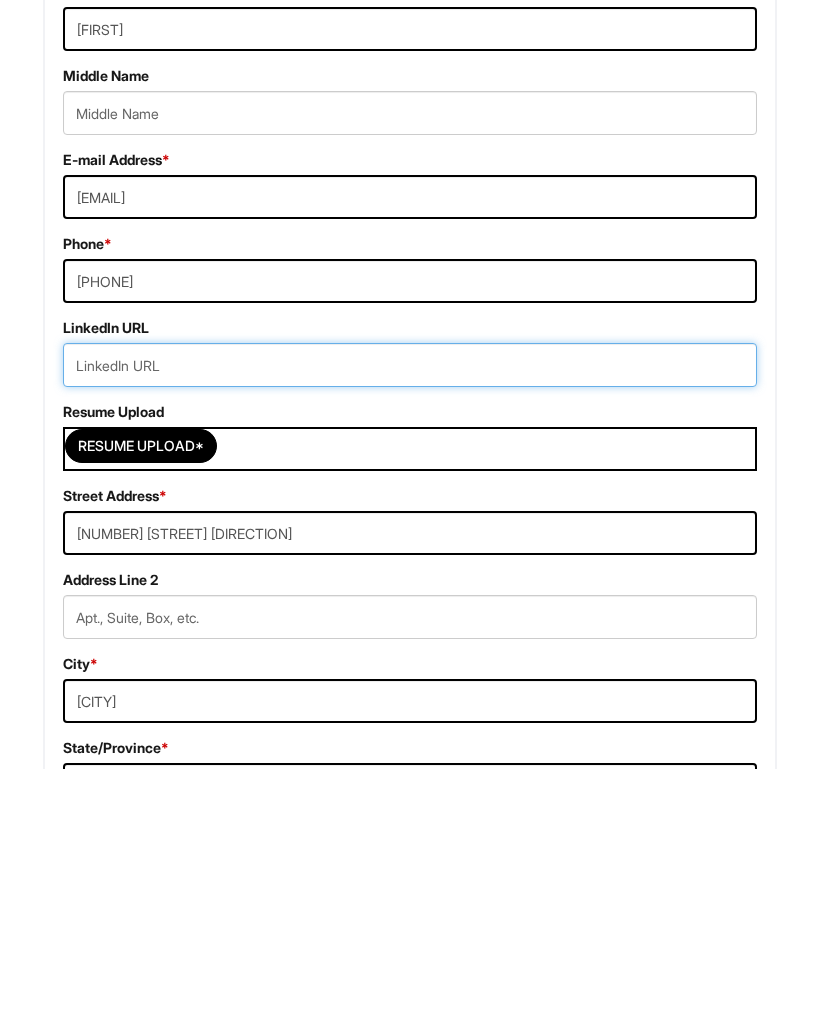 click on "SUBMIT" at bounding box center [410, 5215] 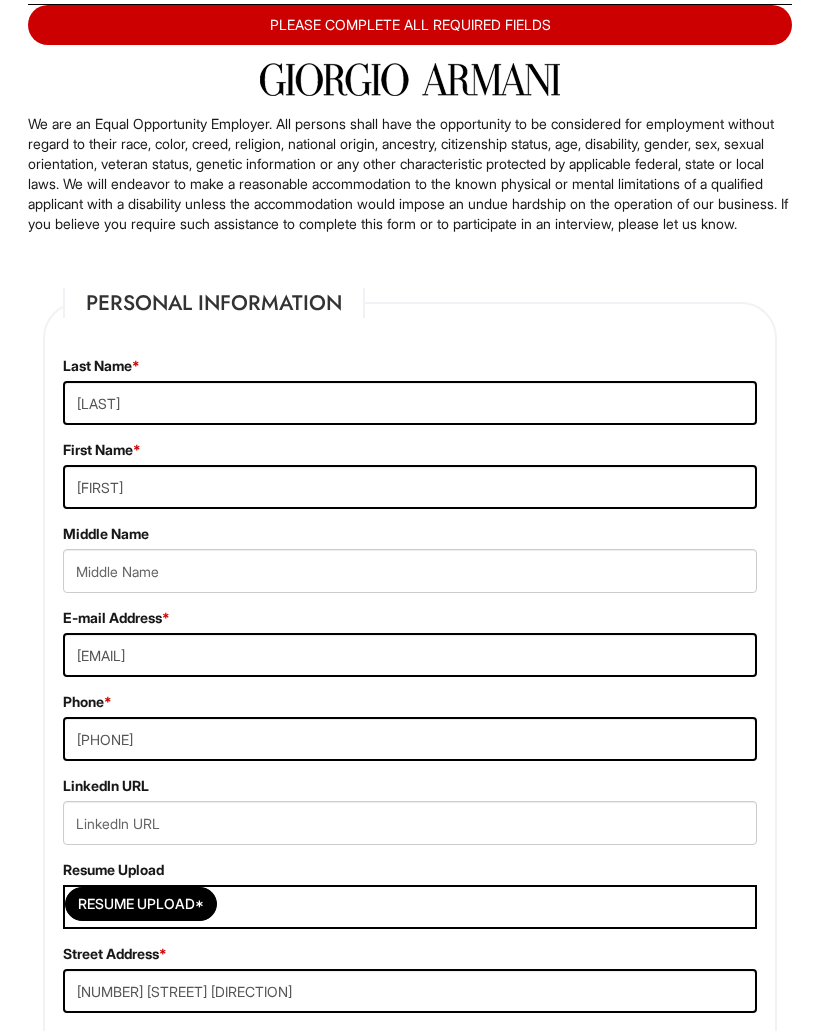 click at bounding box center [410, 79] 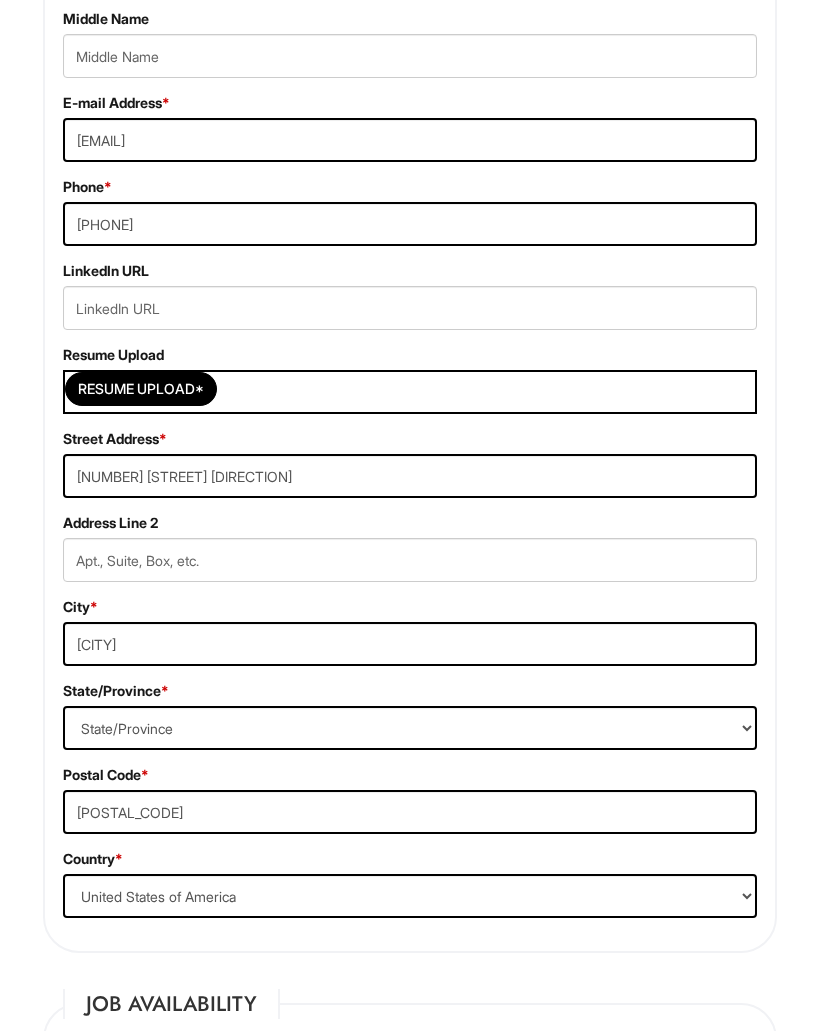 scroll, scrollTop: 661, scrollLeft: 0, axis: vertical 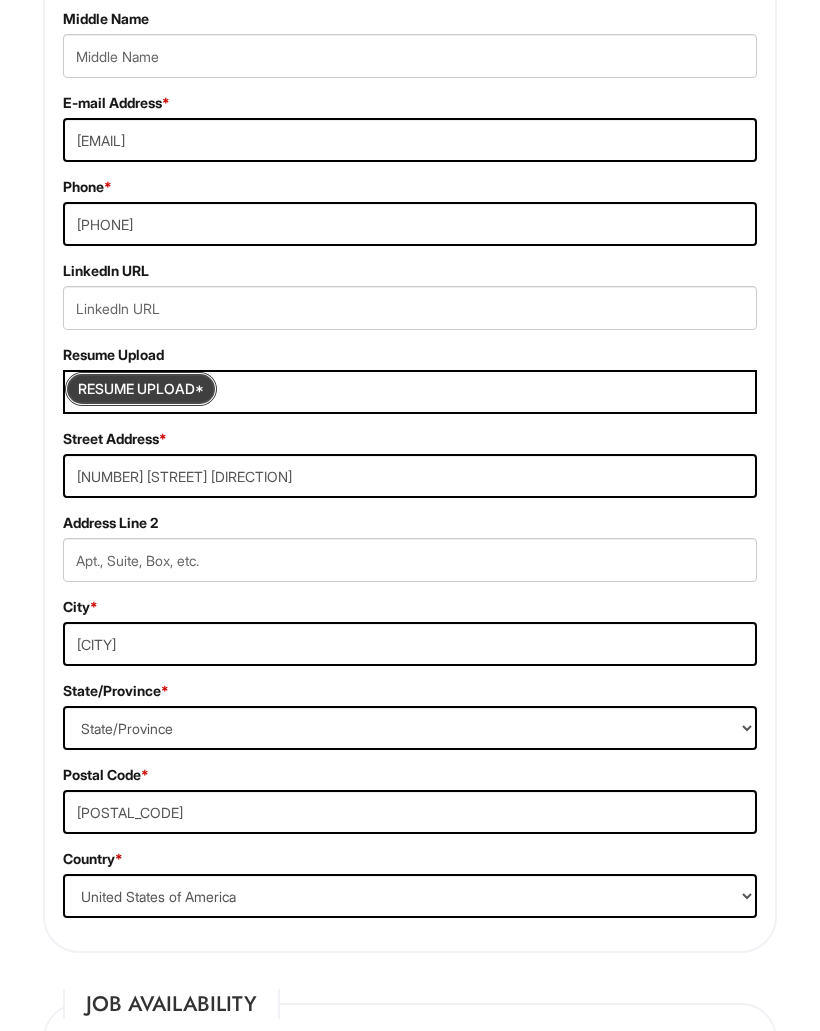 click at bounding box center (141, 389) 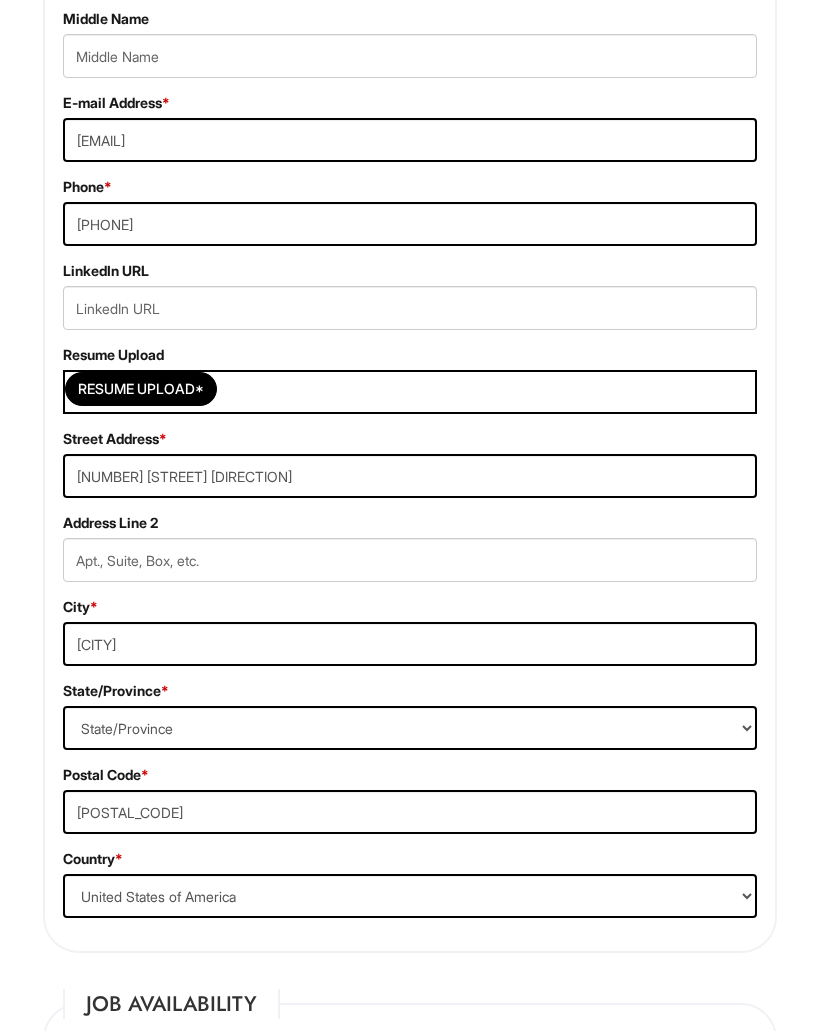 scroll, scrollTop: 660, scrollLeft: 0, axis: vertical 